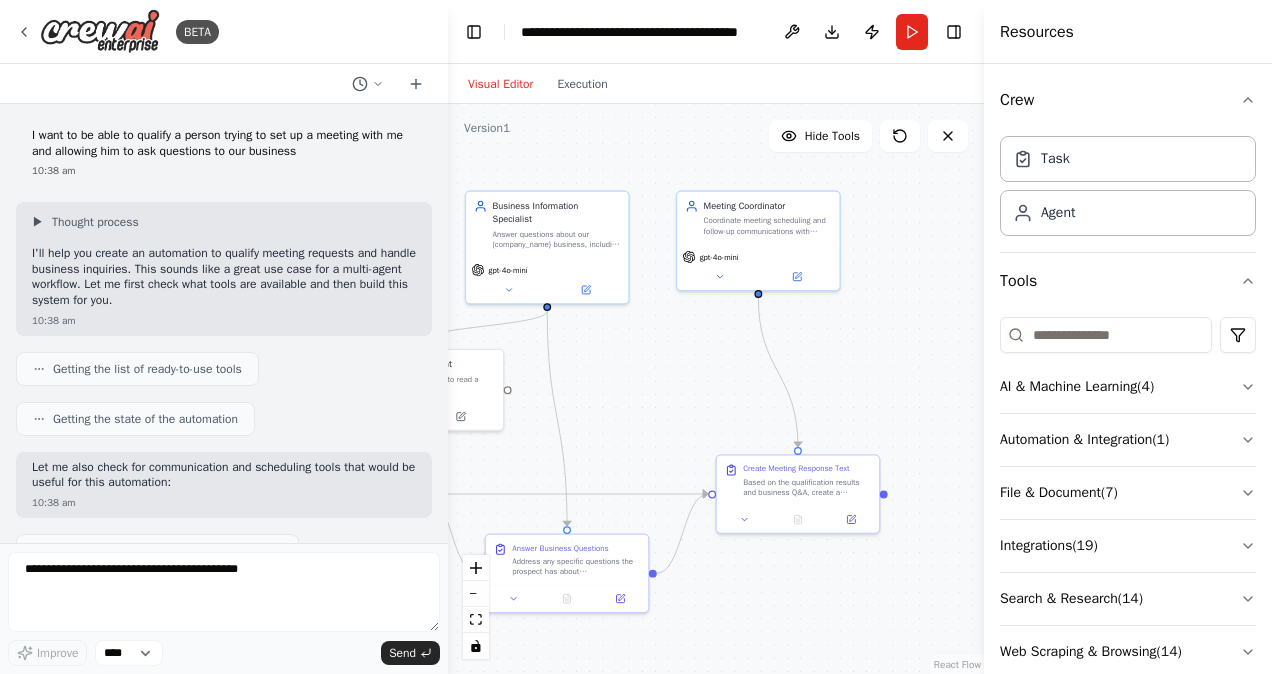 scroll, scrollTop: 0, scrollLeft: 0, axis: both 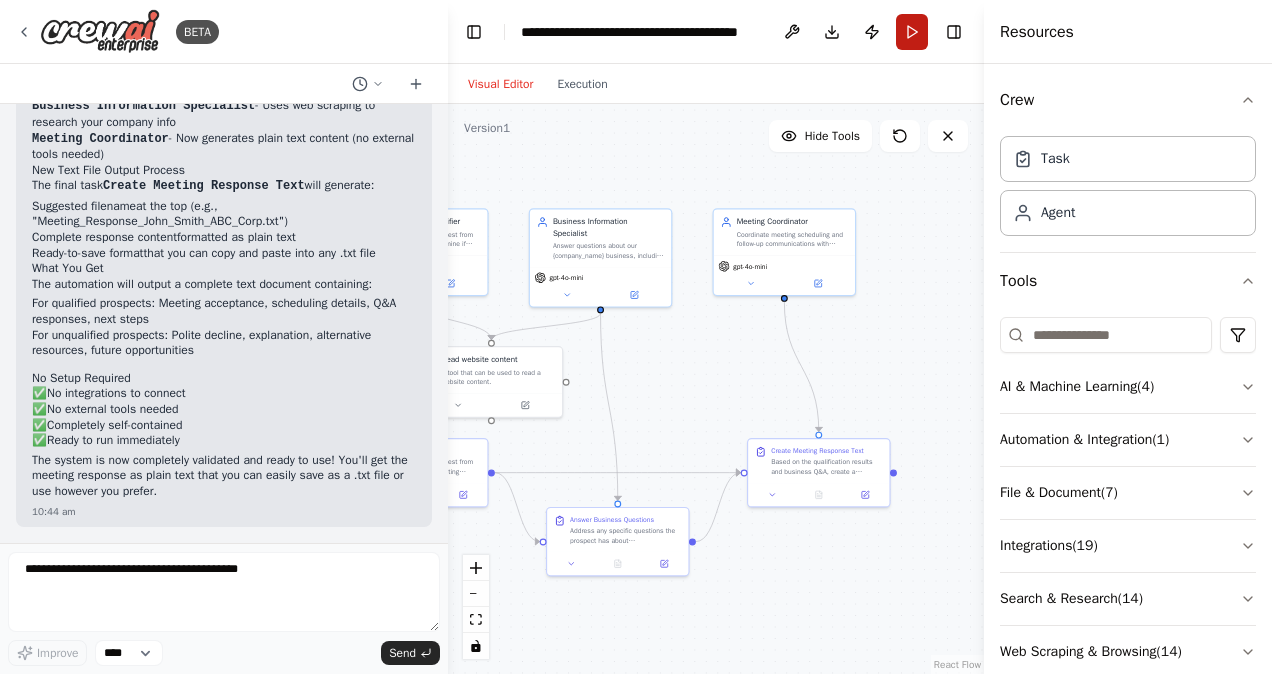 click on "Run" at bounding box center [912, 32] 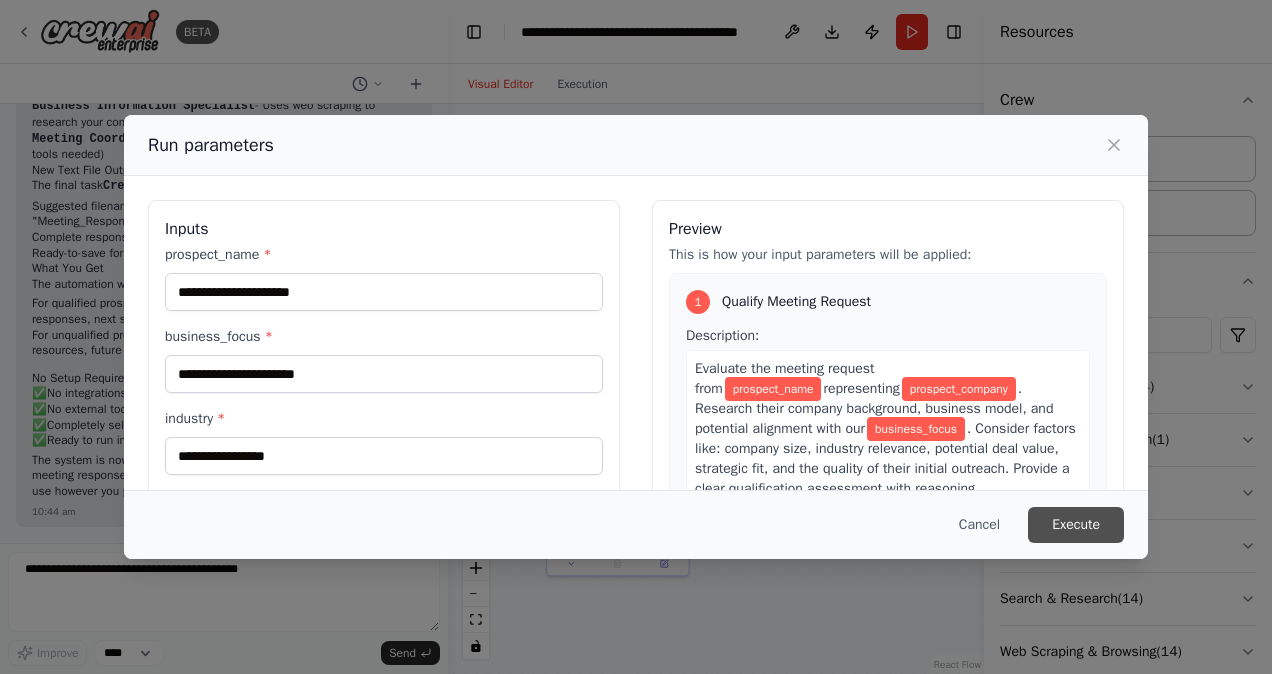 click on "Execute" at bounding box center [1076, 525] 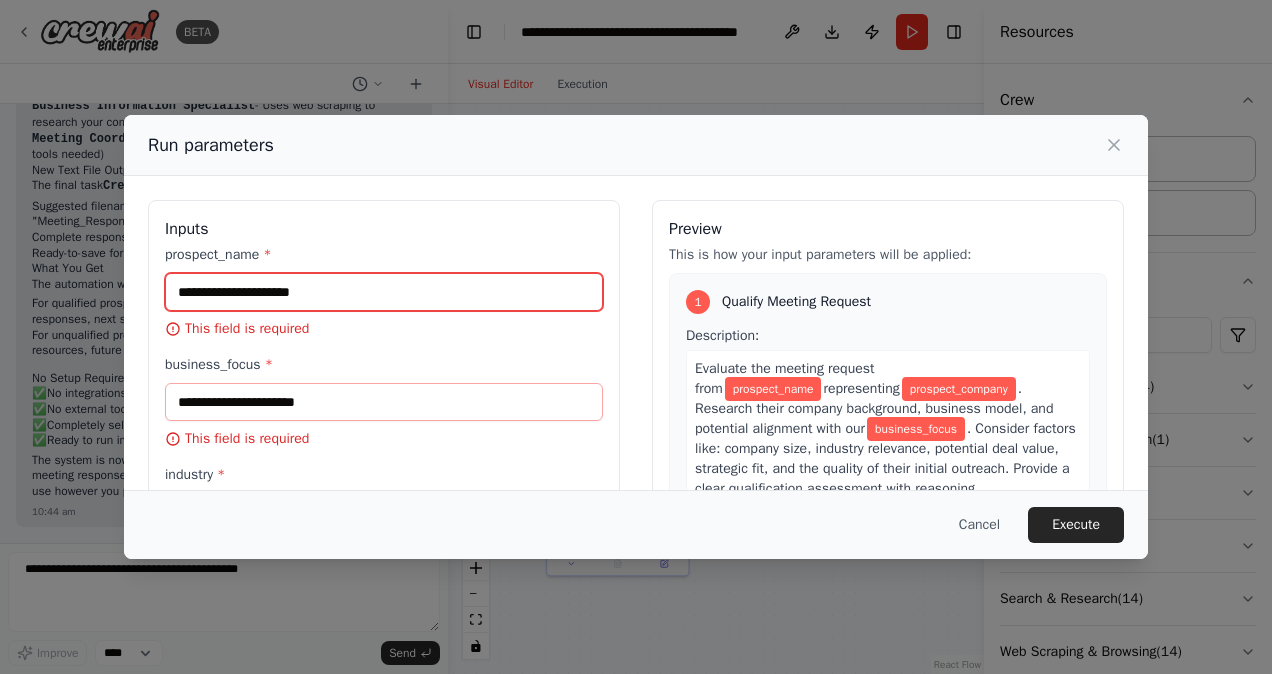 click on "prospect_name *" at bounding box center (384, 292) 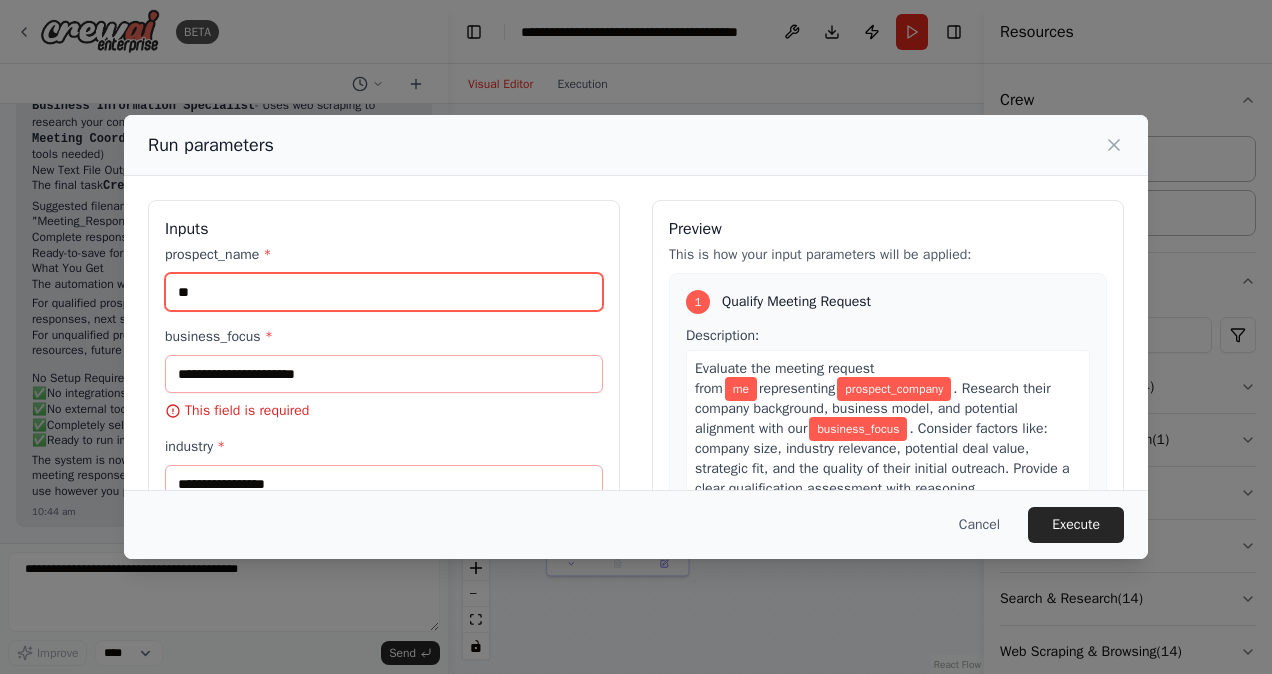 type on "**" 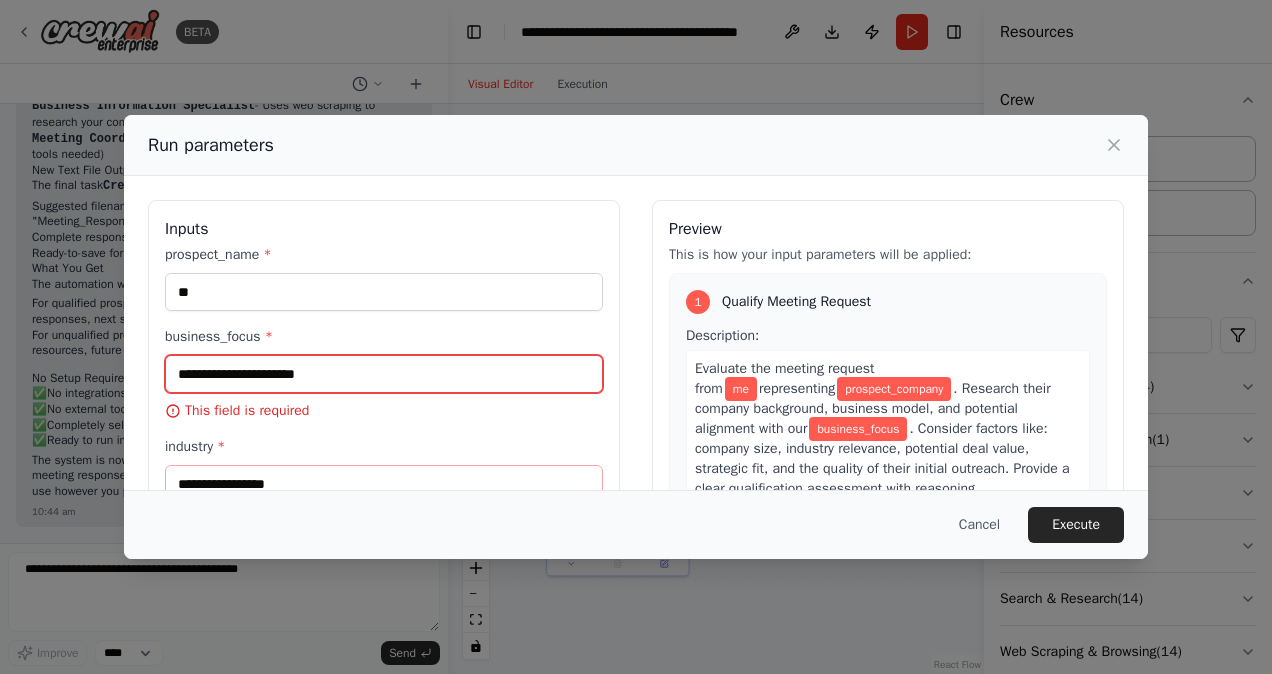 click on "business_focus *" at bounding box center (384, 374) 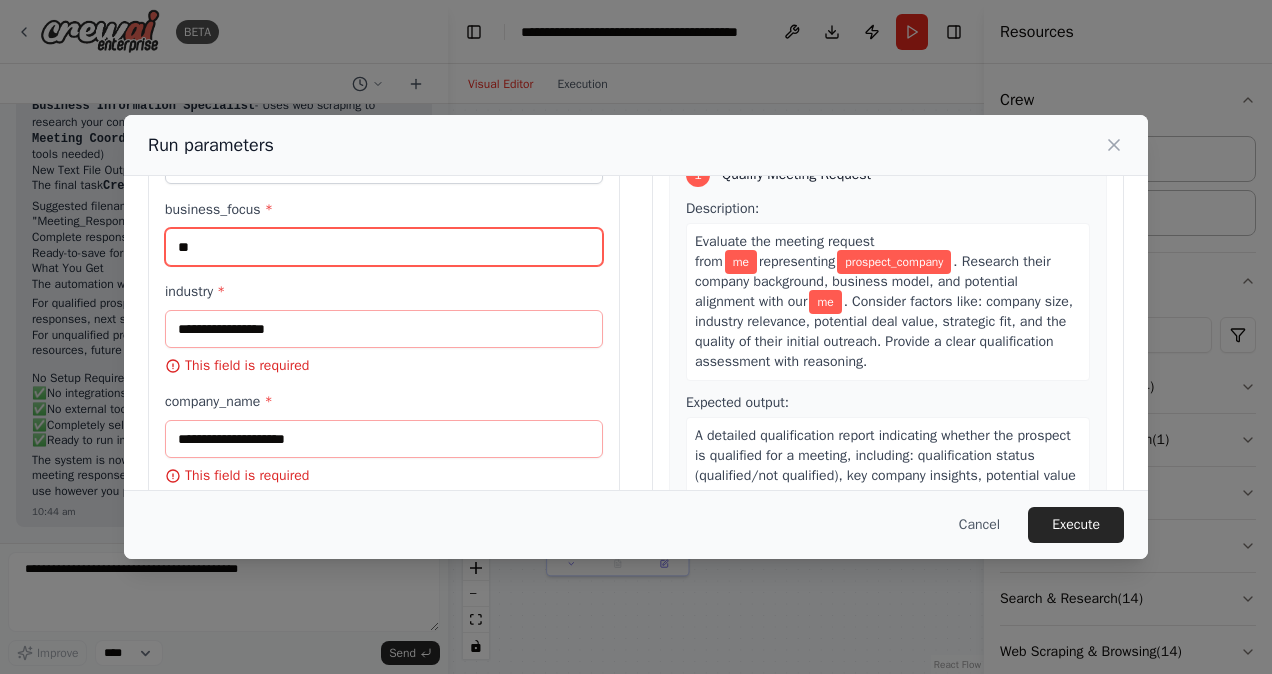 scroll, scrollTop: 100, scrollLeft: 0, axis: vertical 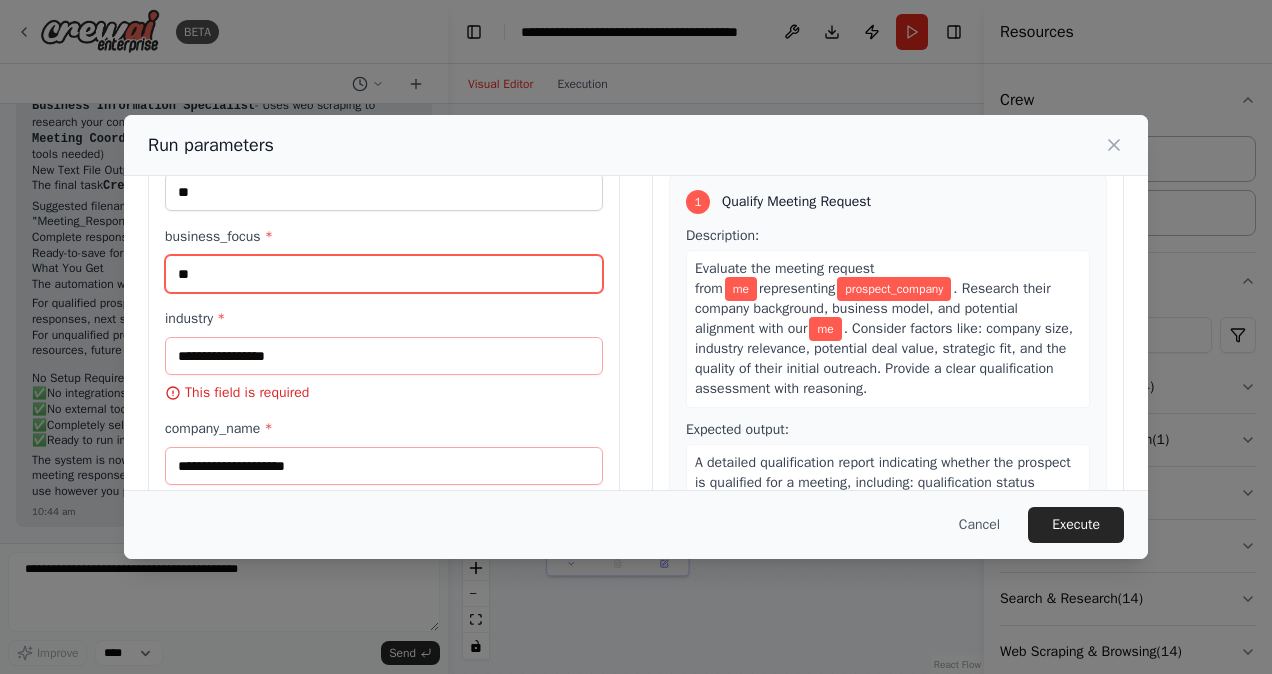 type on "**" 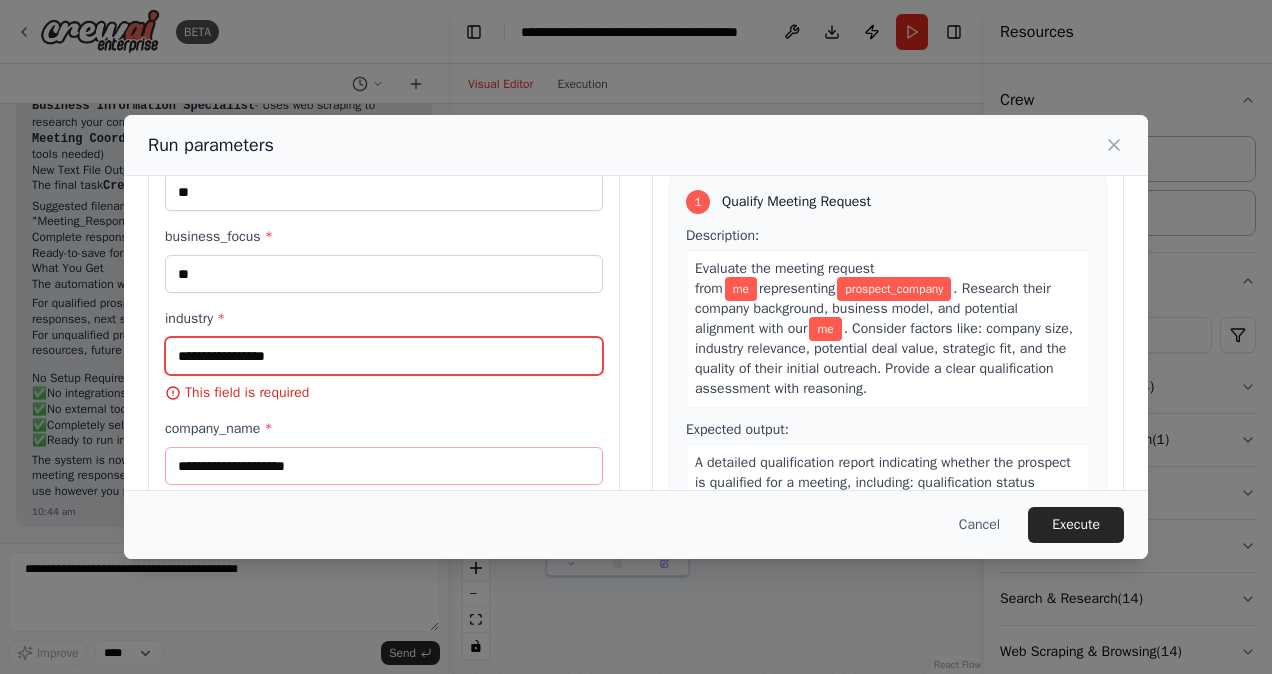 click on "industry *" at bounding box center [384, 356] 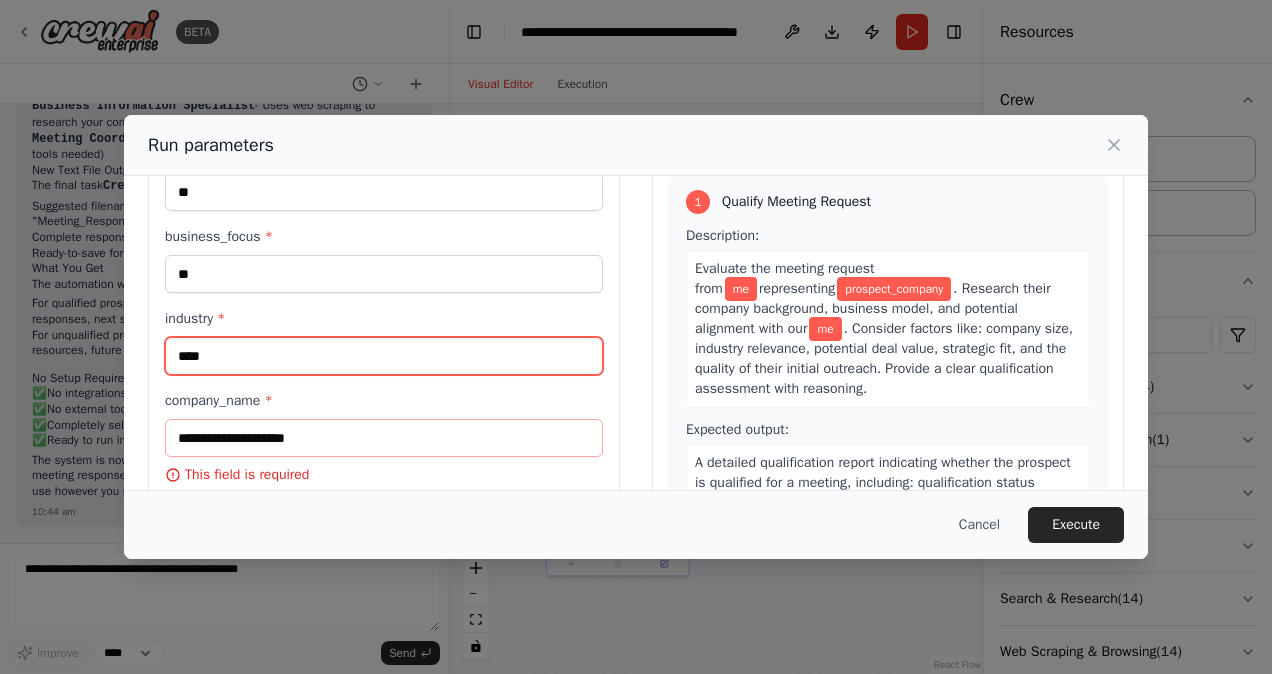 scroll, scrollTop: 200, scrollLeft: 0, axis: vertical 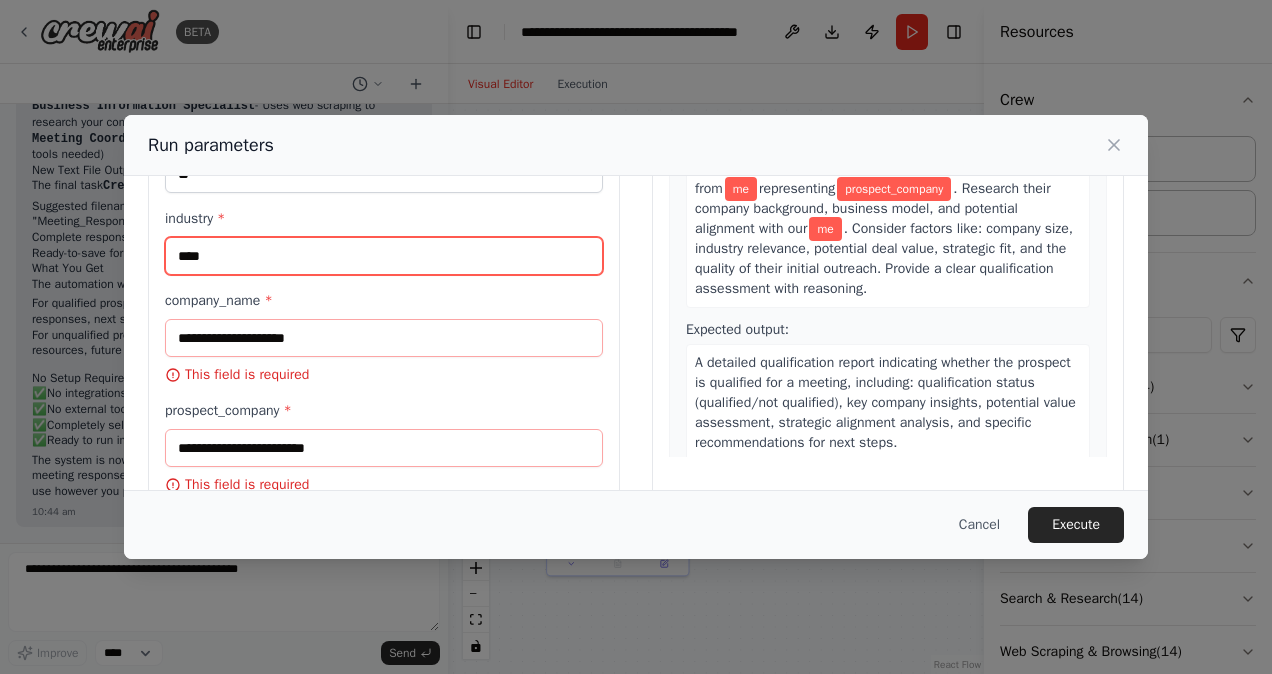 type on "****" 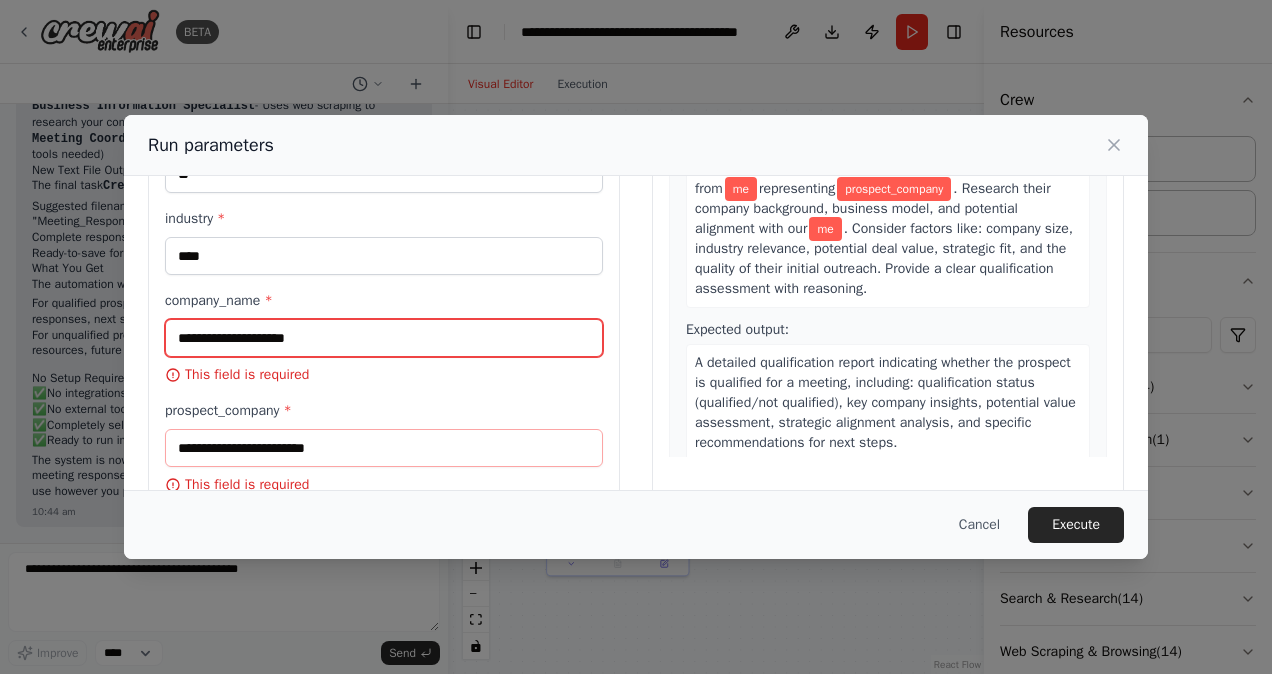 click on "company_name *" at bounding box center (384, 338) 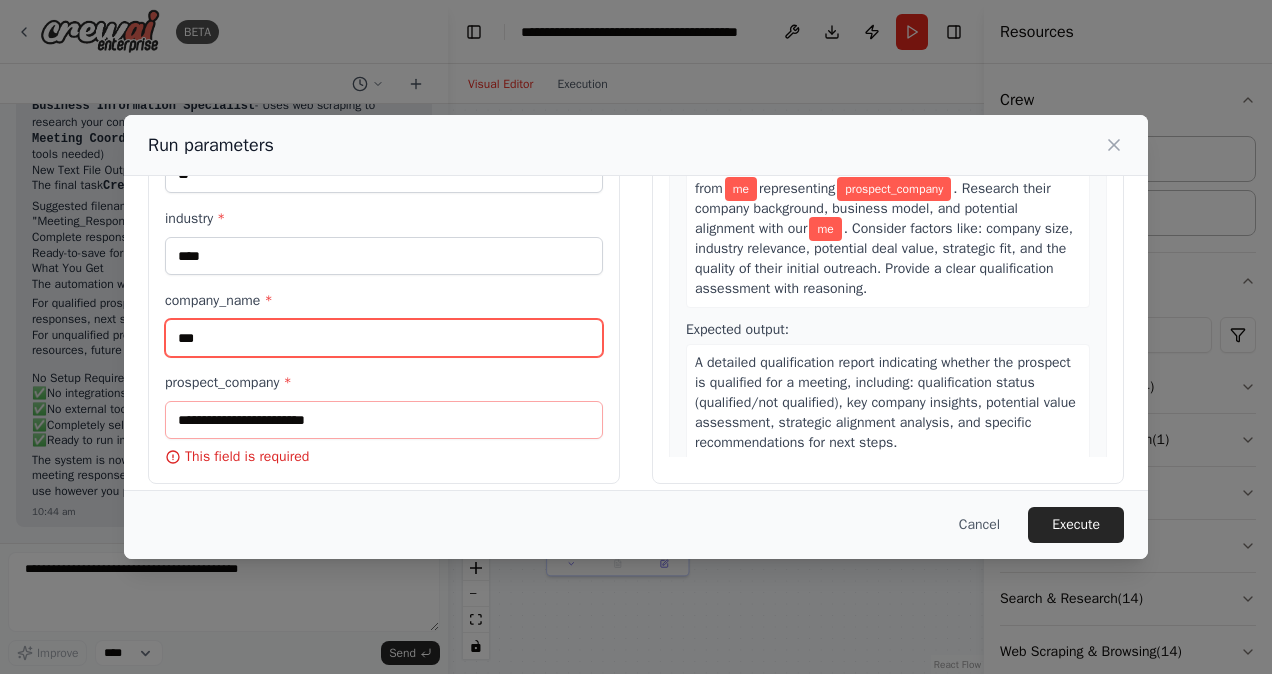 type on "***" 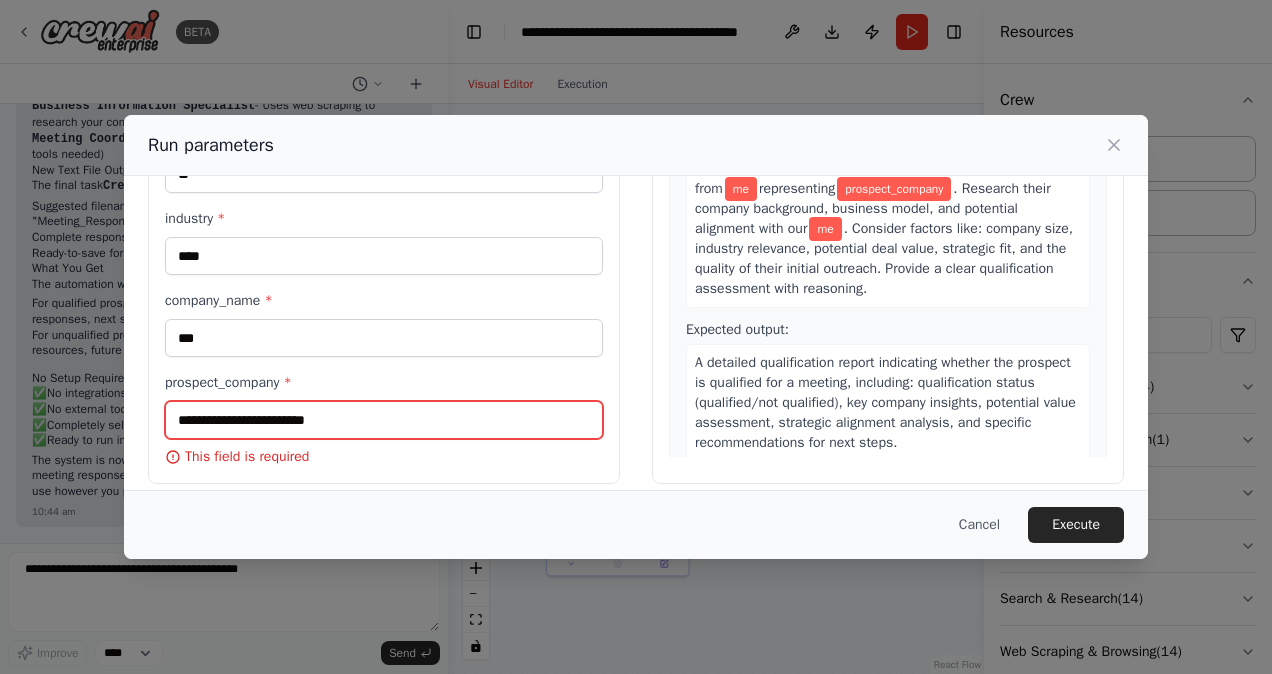 click on "prospect_company *" at bounding box center [384, 420] 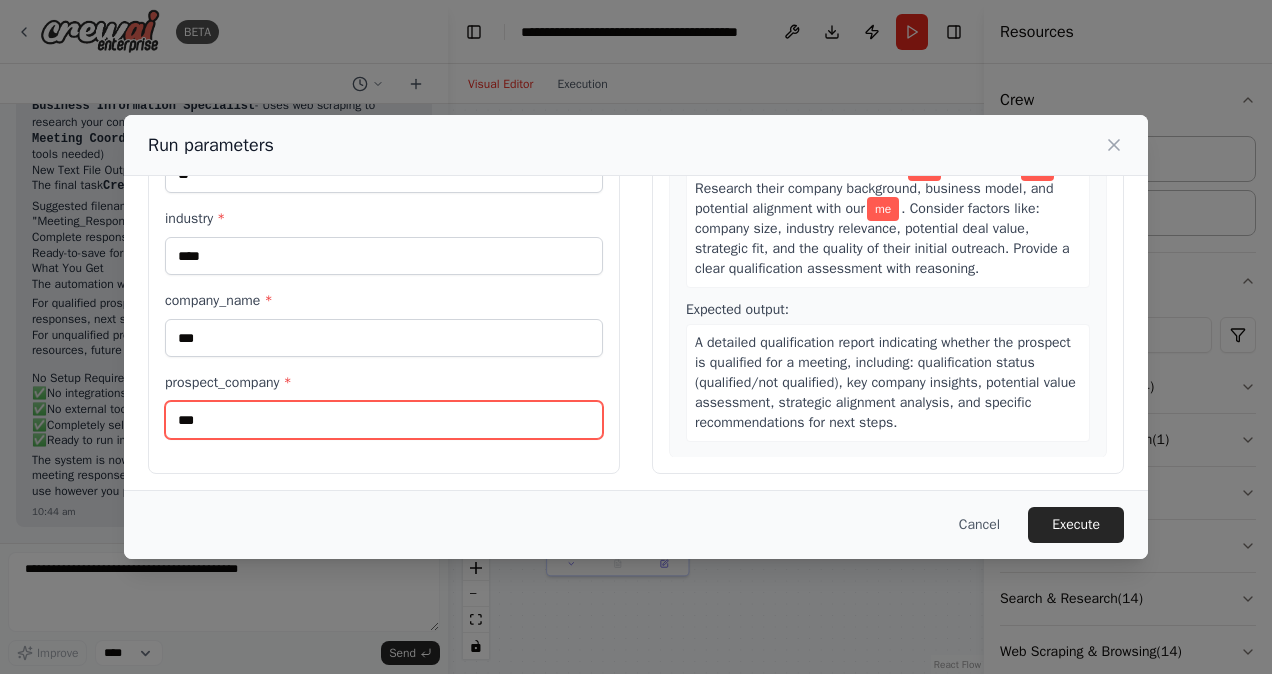 scroll, scrollTop: 206, scrollLeft: 0, axis: vertical 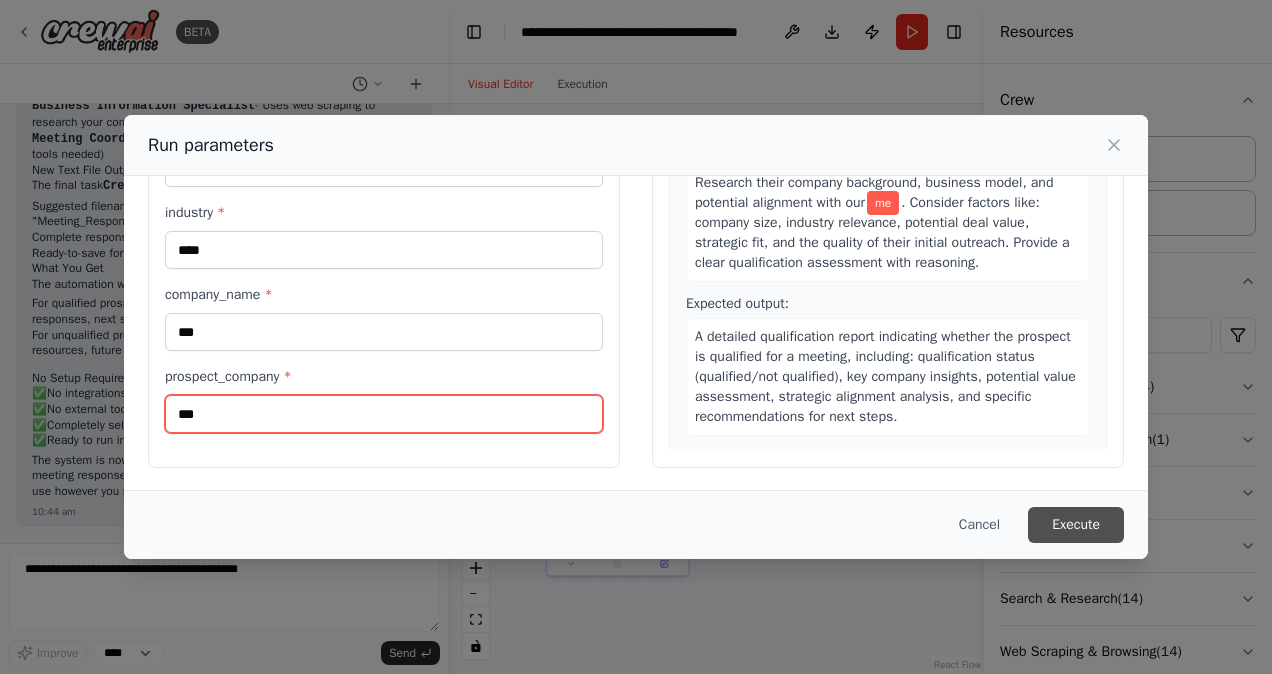 type on "***" 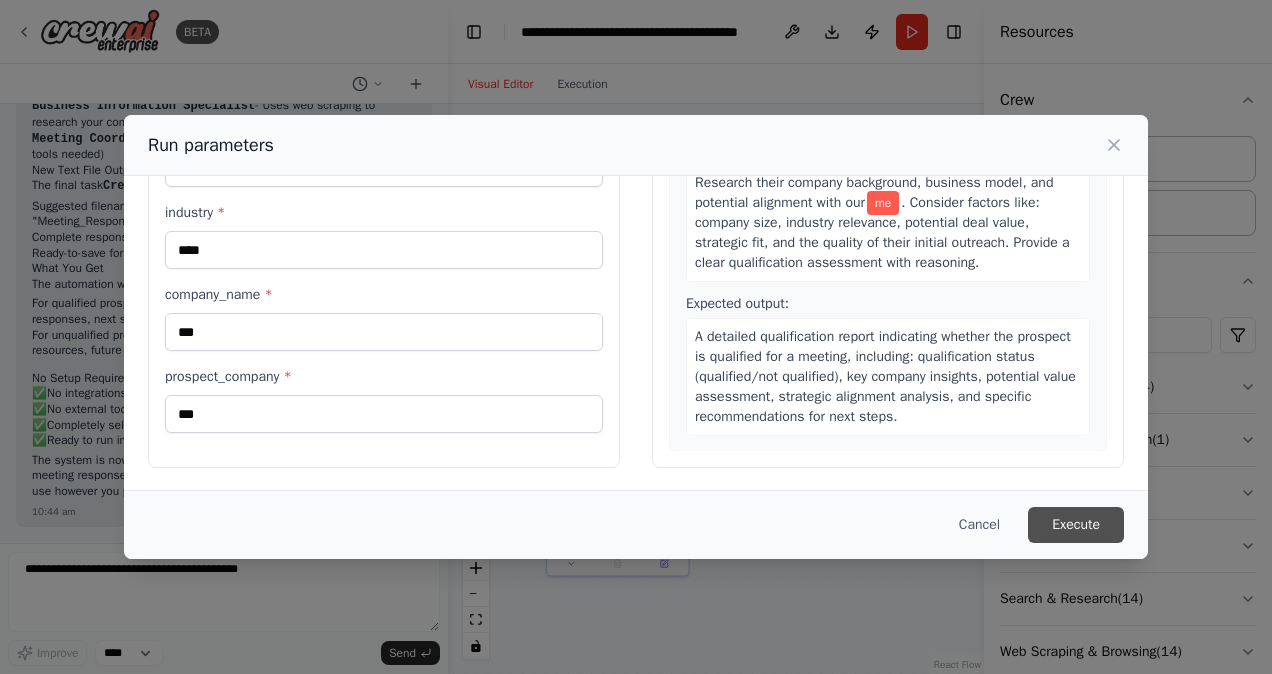 click on "Execute" at bounding box center (1076, 525) 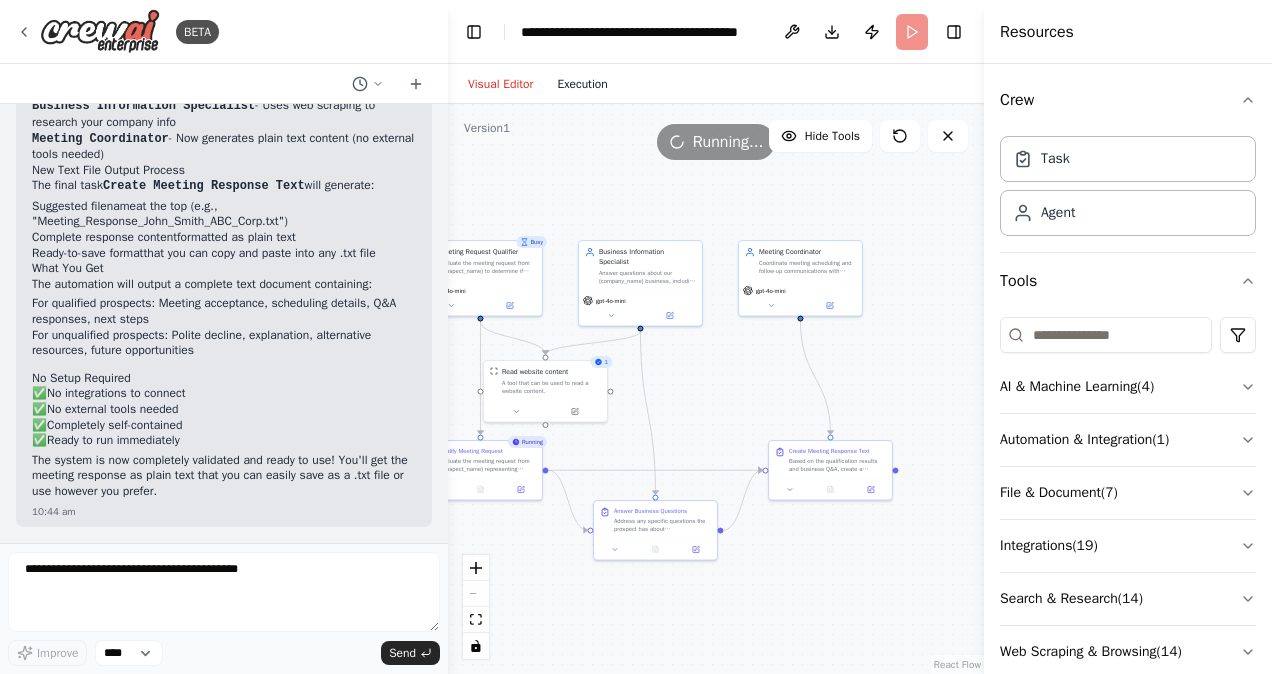 click on "Execution" at bounding box center [582, 84] 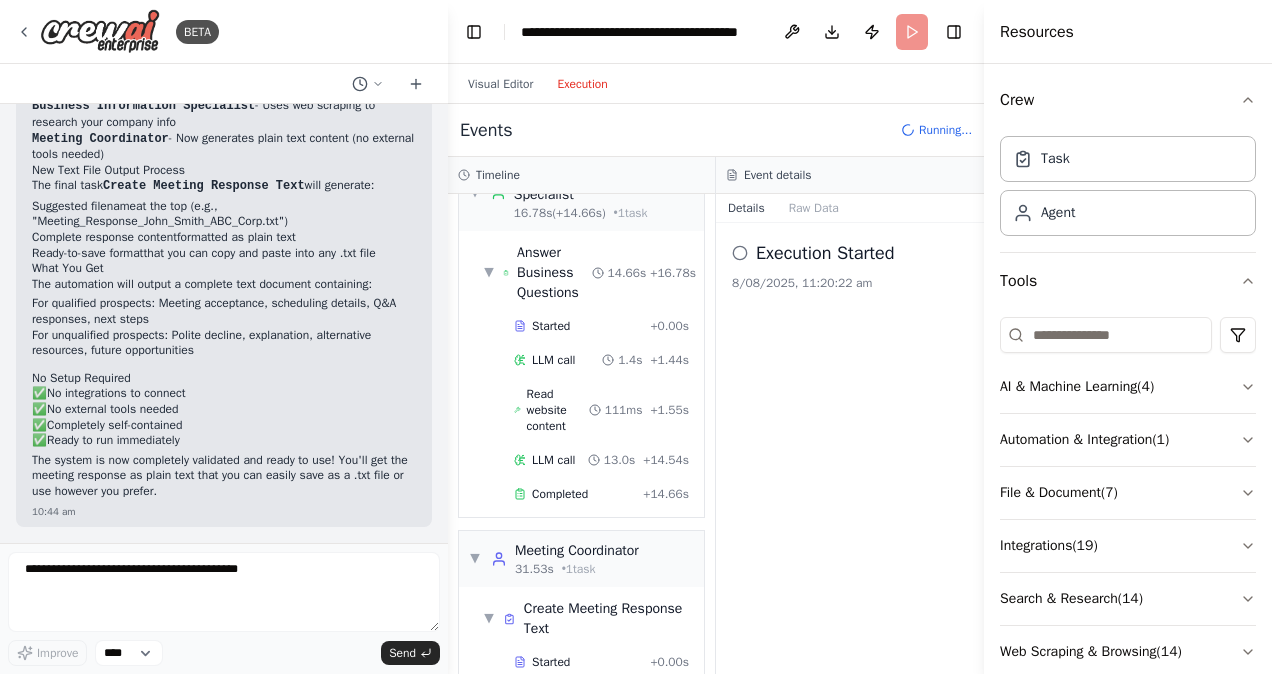 scroll, scrollTop: 610, scrollLeft: 0, axis: vertical 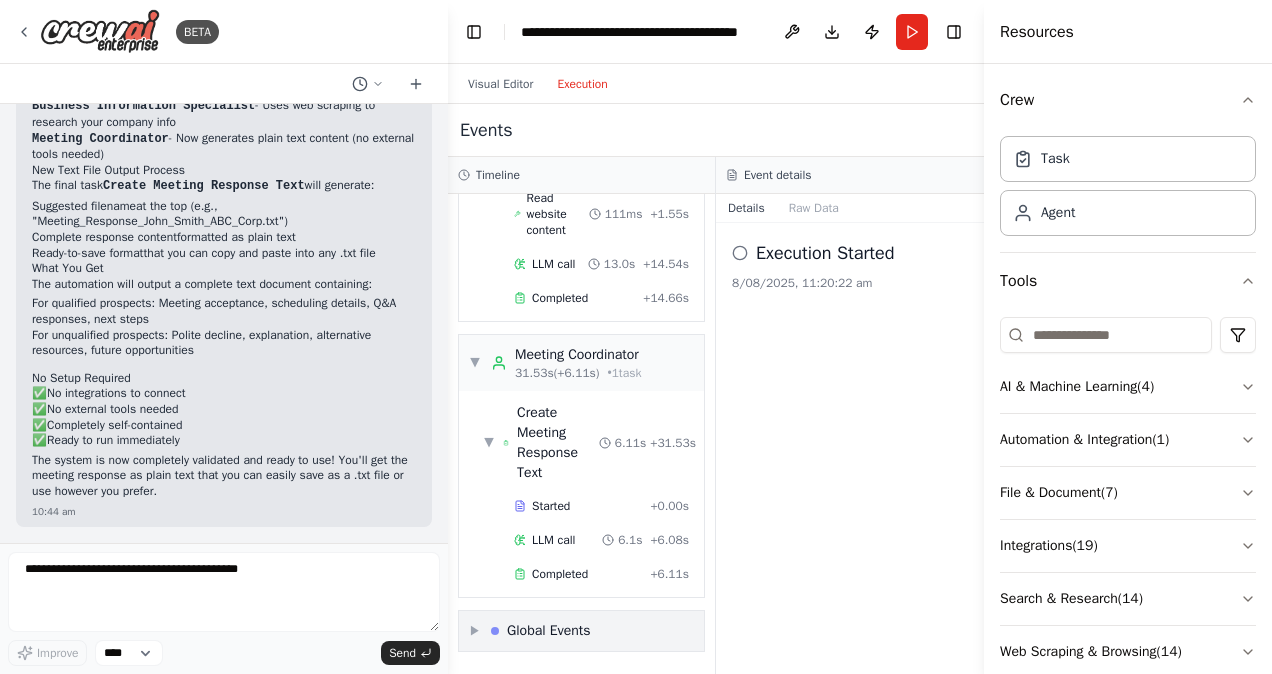 click on "▶ Global Events" at bounding box center [581, 631] 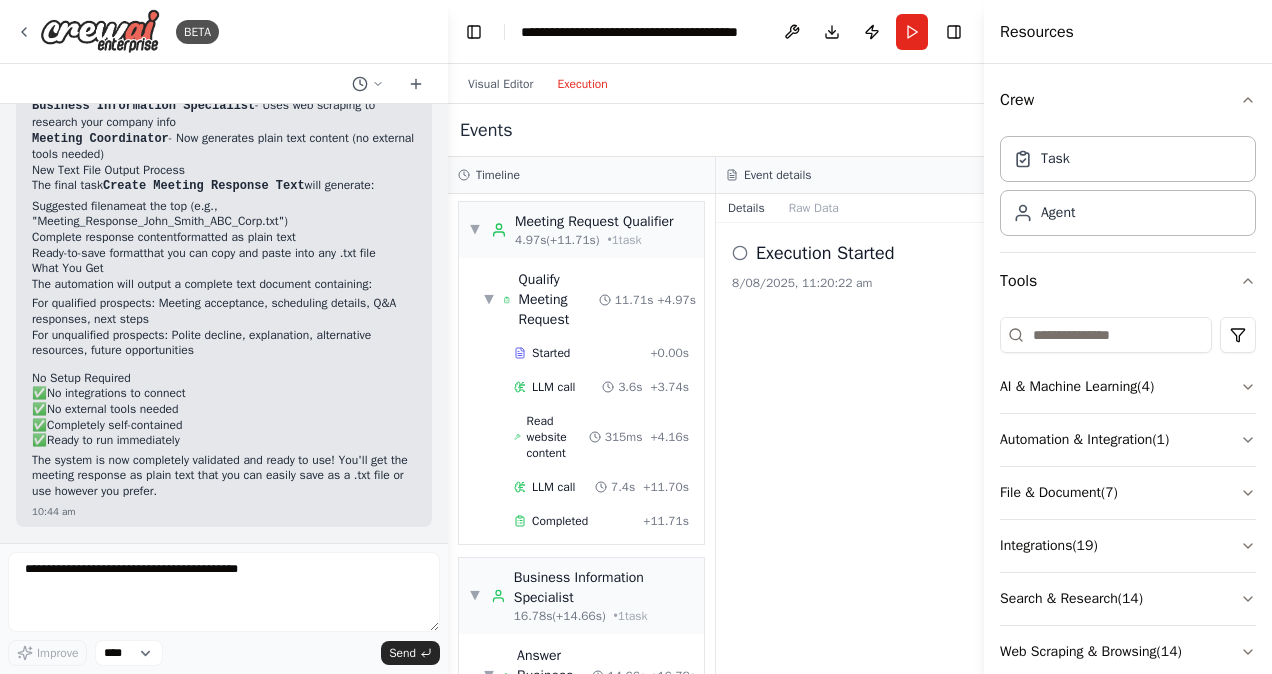 scroll, scrollTop: 0, scrollLeft: 0, axis: both 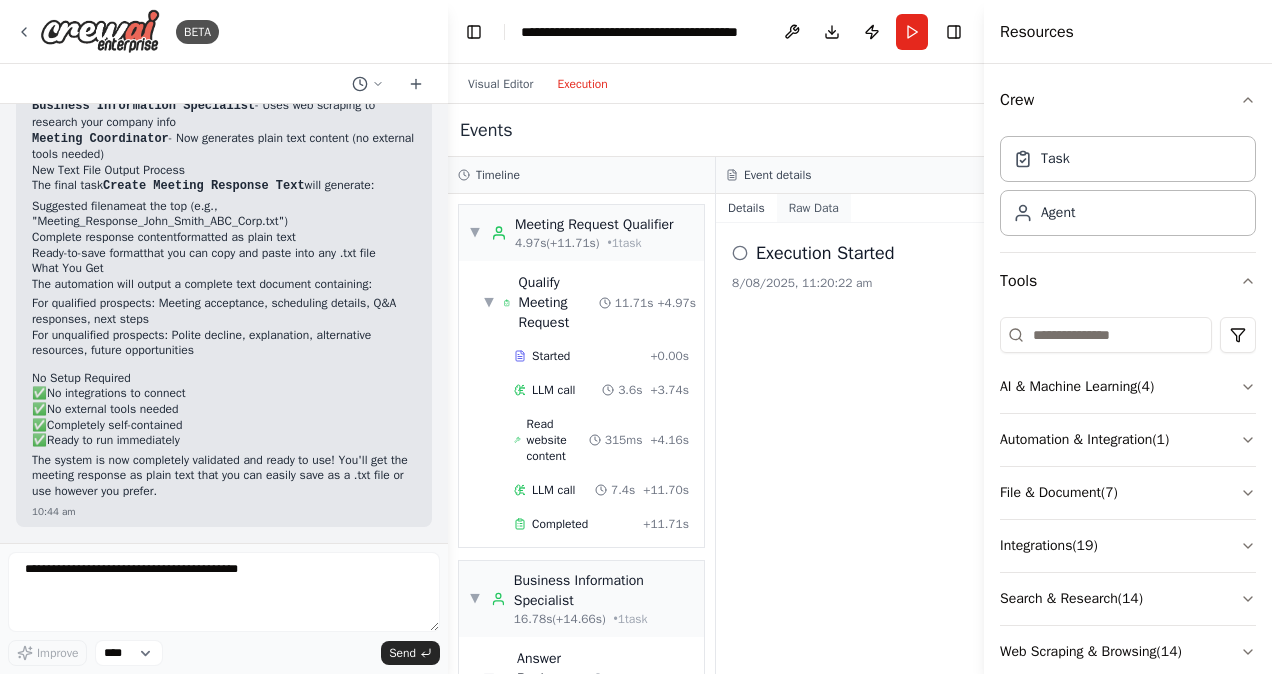 click on "Raw Data" at bounding box center [814, 208] 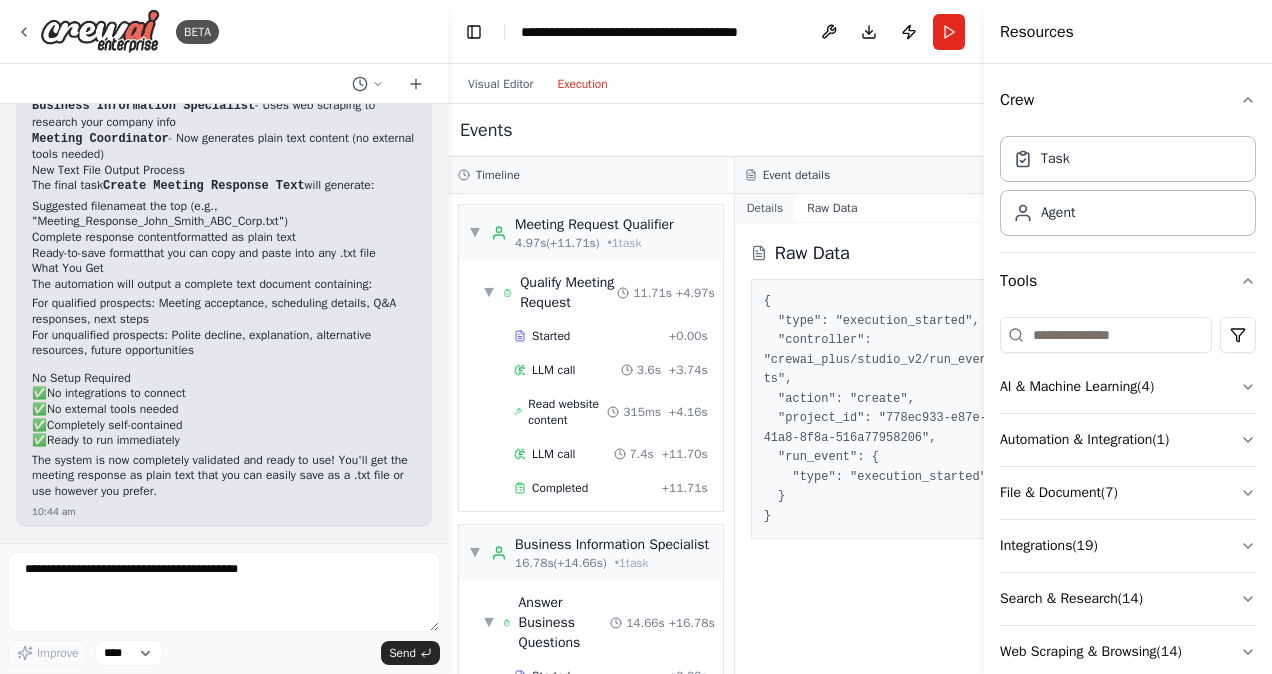 click on "Details" at bounding box center (765, 208) 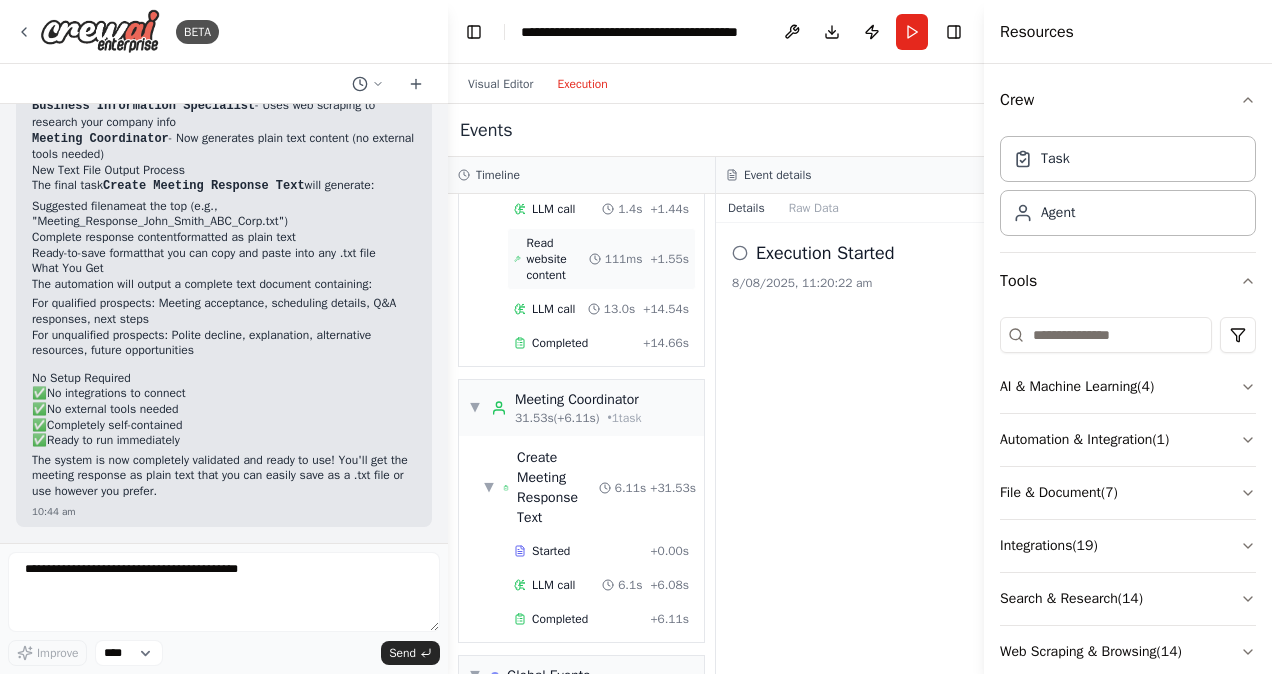 scroll, scrollTop: 755, scrollLeft: 0, axis: vertical 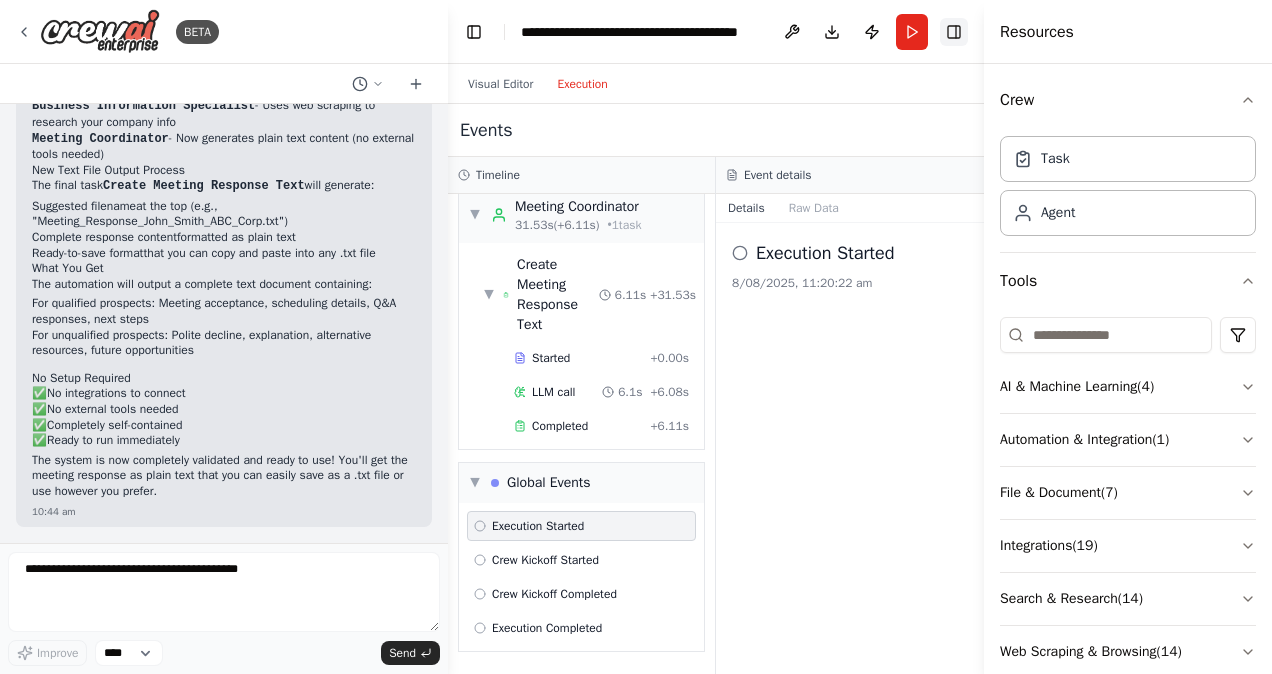 click on "Toggle Right Sidebar" at bounding box center (954, 32) 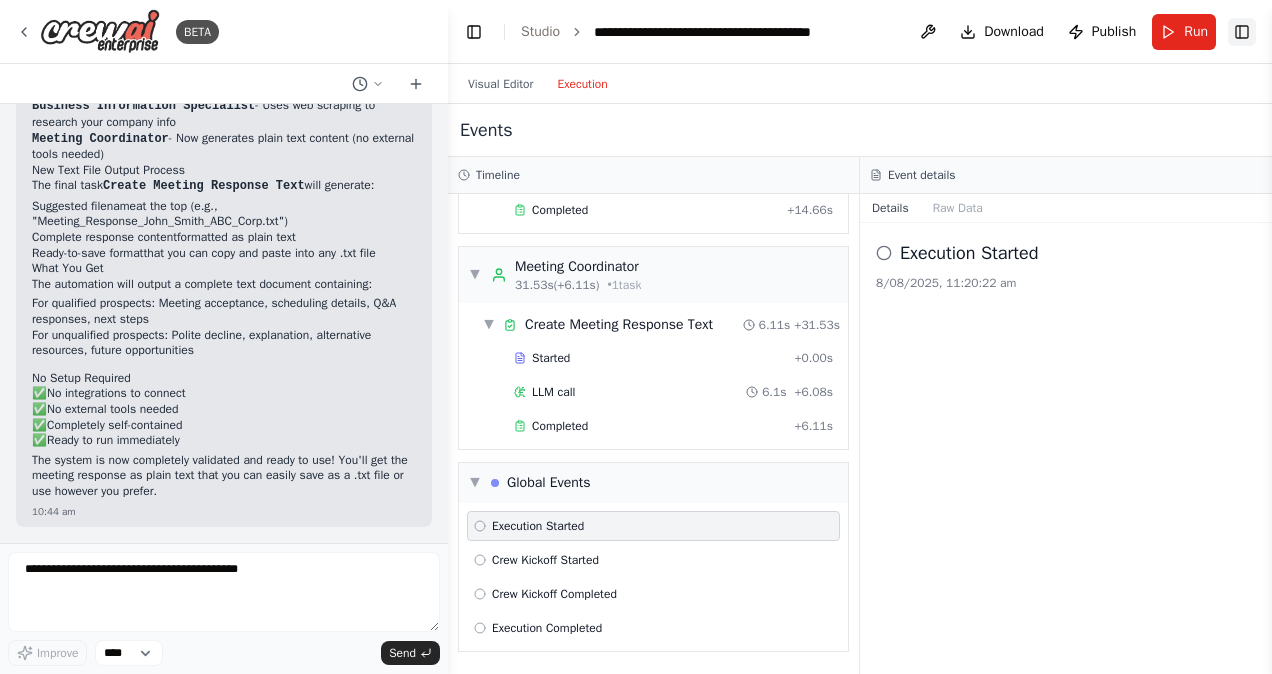 scroll, scrollTop: 511, scrollLeft: 0, axis: vertical 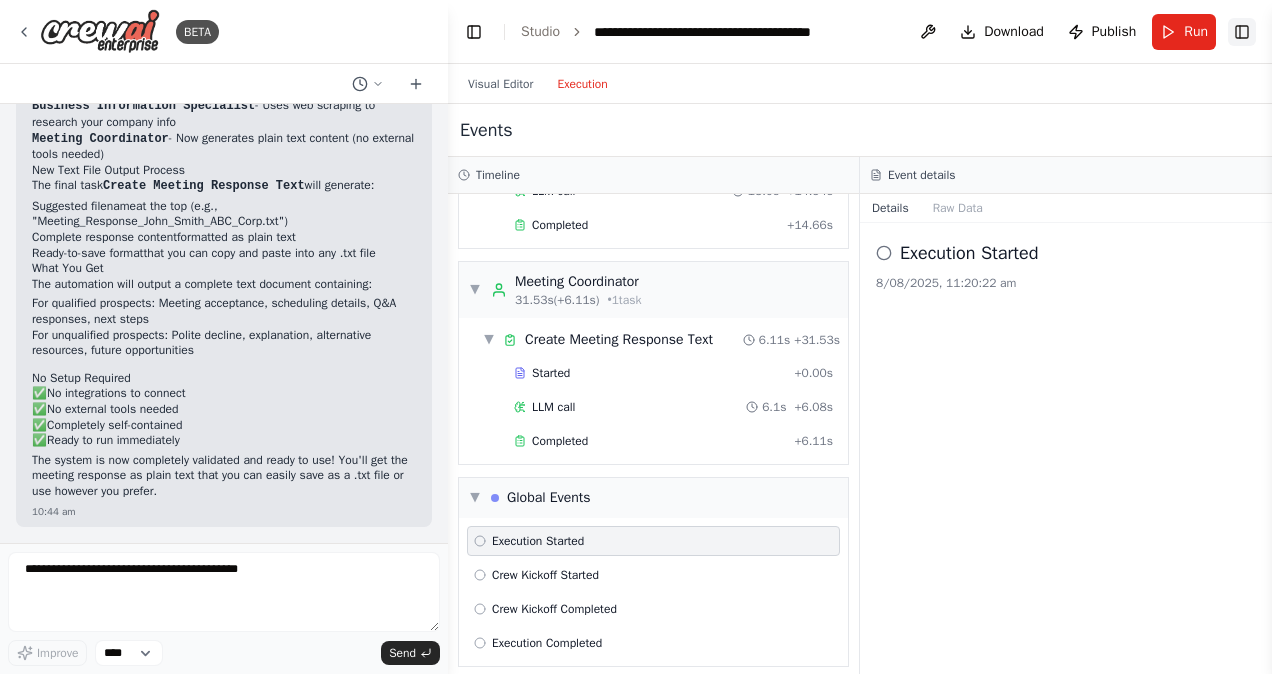 click on "Toggle Right Sidebar" at bounding box center [1242, 32] 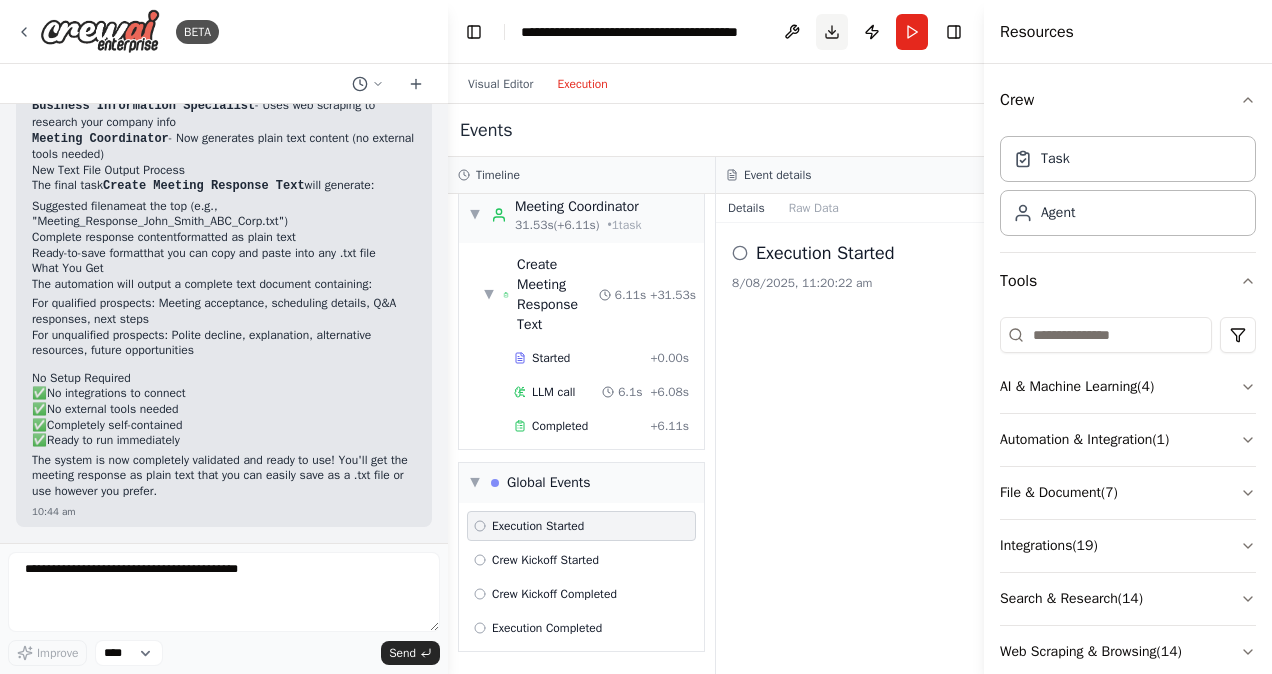 drag, startPoint x: 945, startPoint y: 29, endPoint x: 983, endPoint y: 20, distance: 39.051247 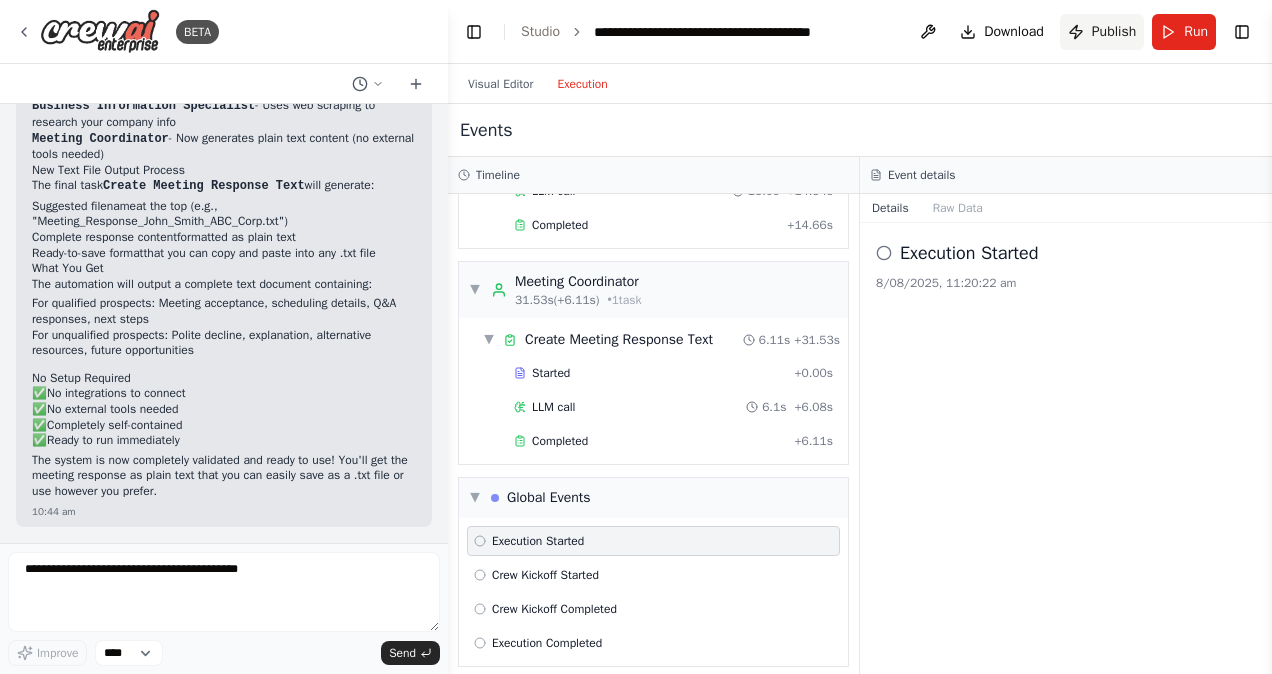 click on "Publish" at bounding box center (1114, 32) 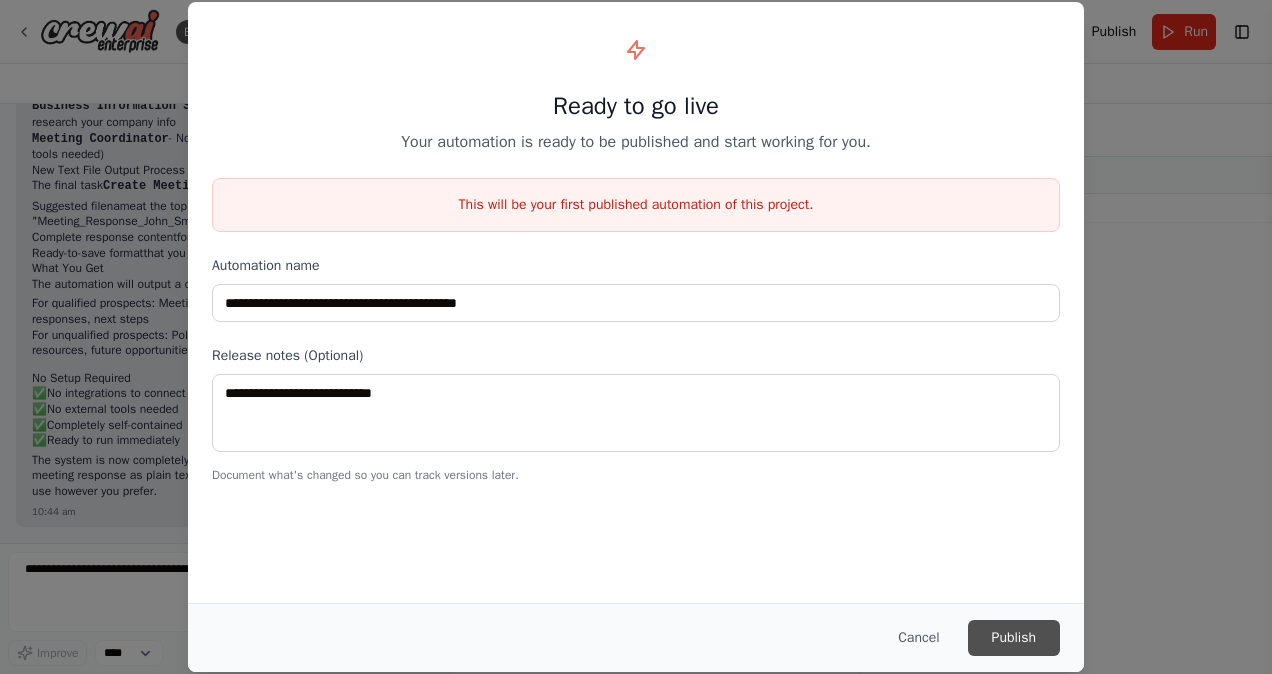 click on "Publish" at bounding box center [1014, 638] 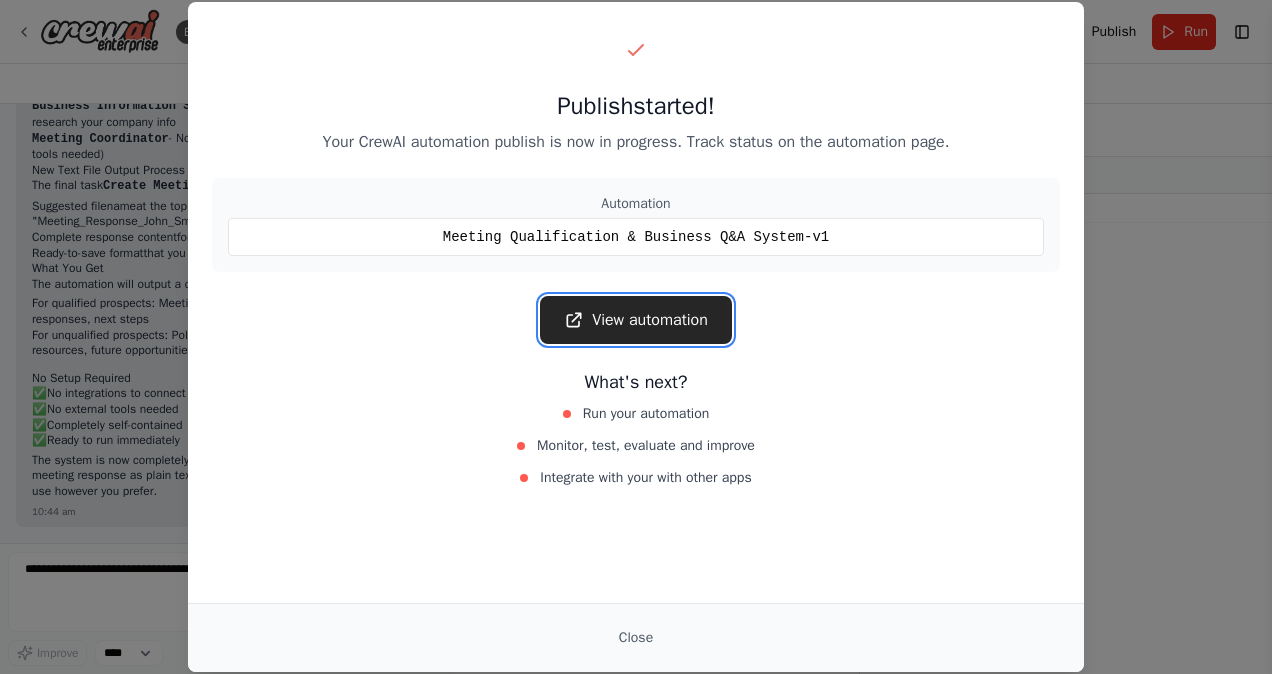 click on "View automation" at bounding box center [636, 320] 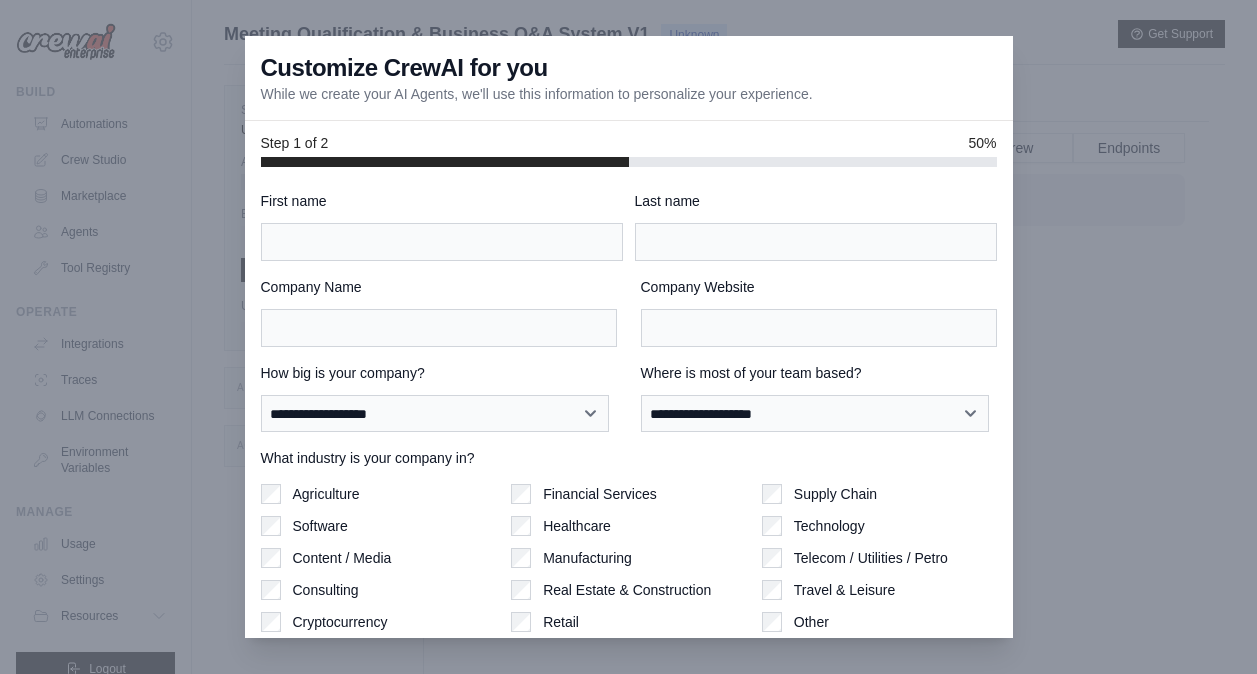 scroll, scrollTop: 84, scrollLeft: 0, axis: vertical 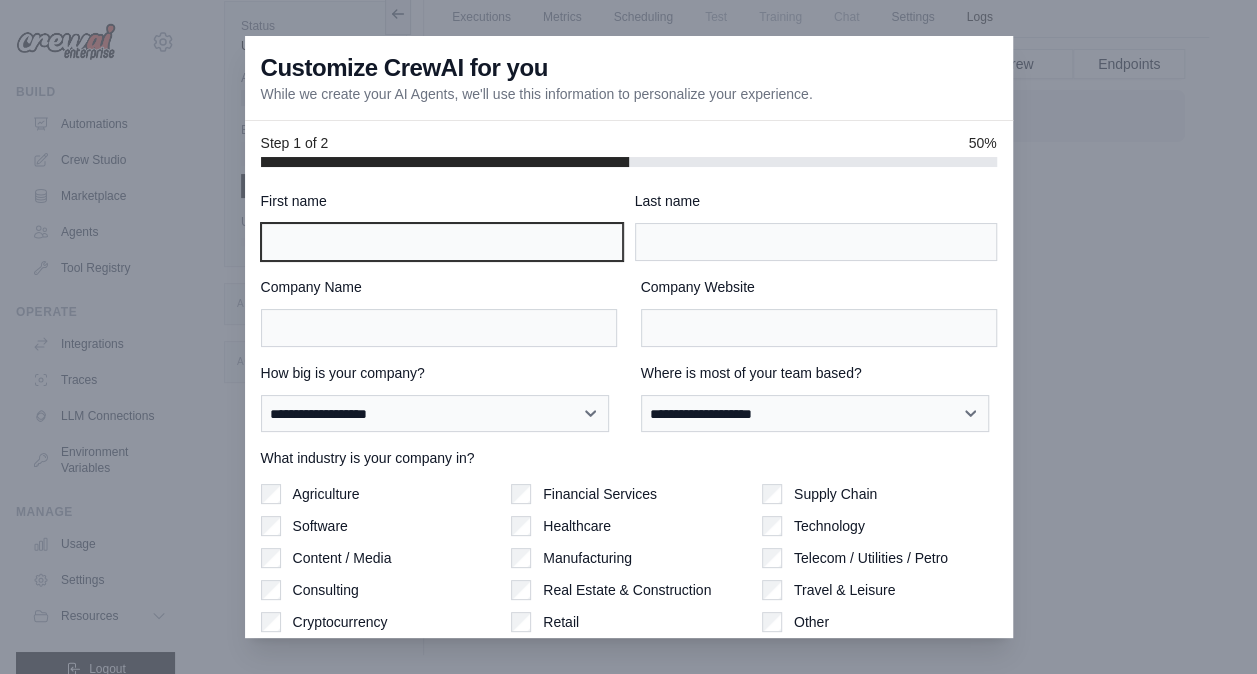 click on "First name" at bounding box center (442, 242) 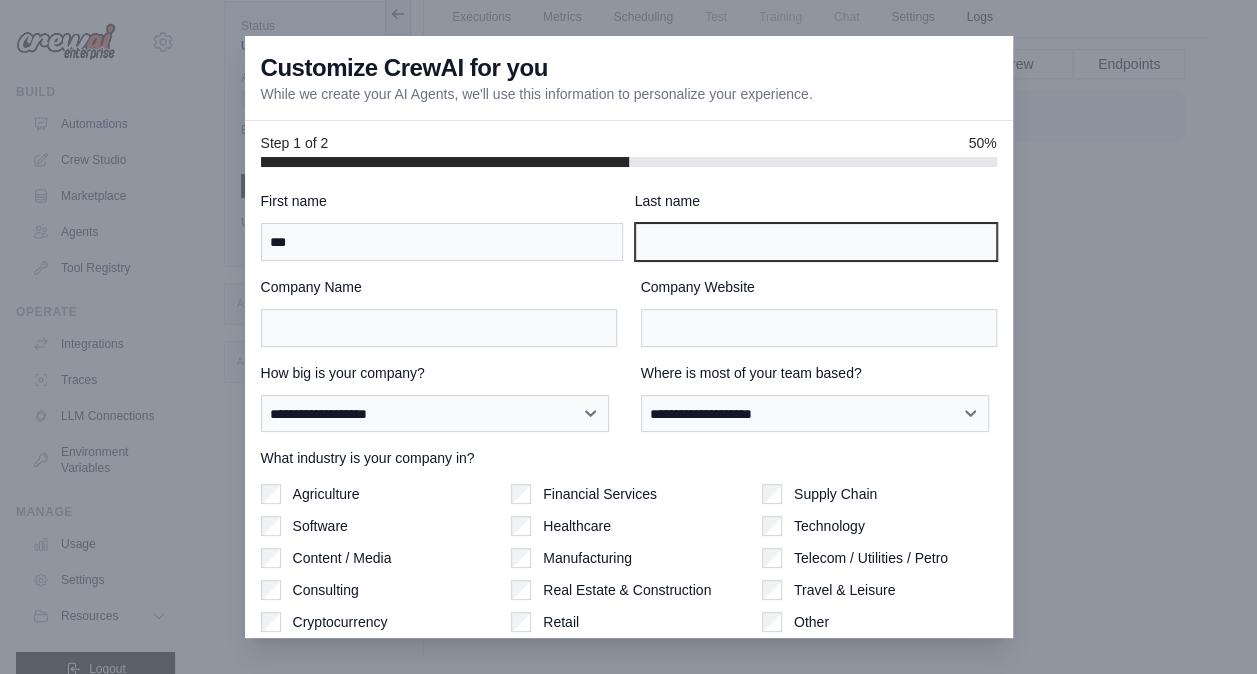 type on "***" 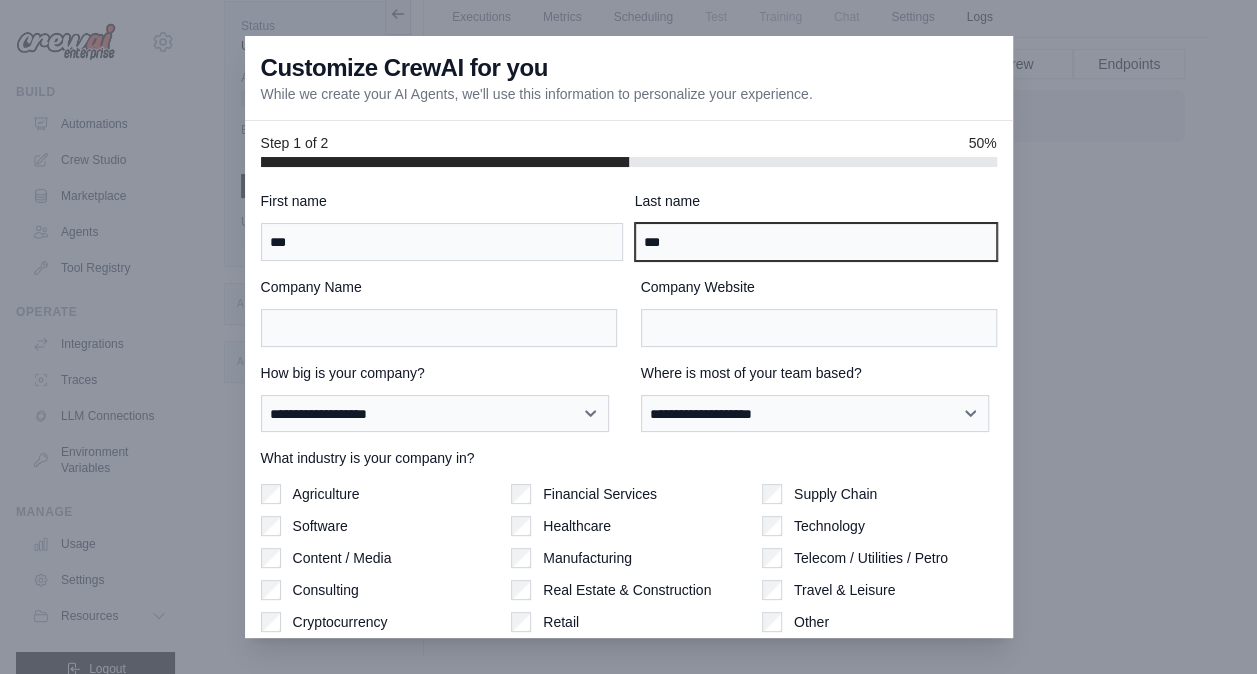 type on "****" 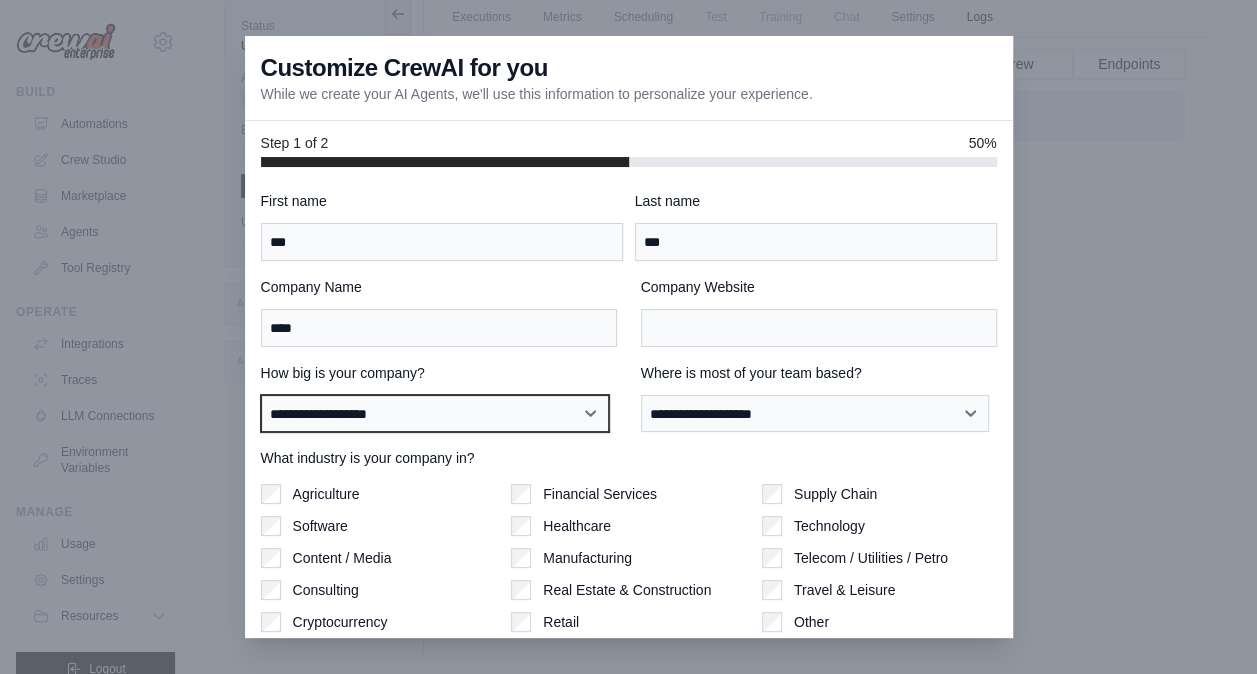 click on "**********" at bounding box center [435, 413] 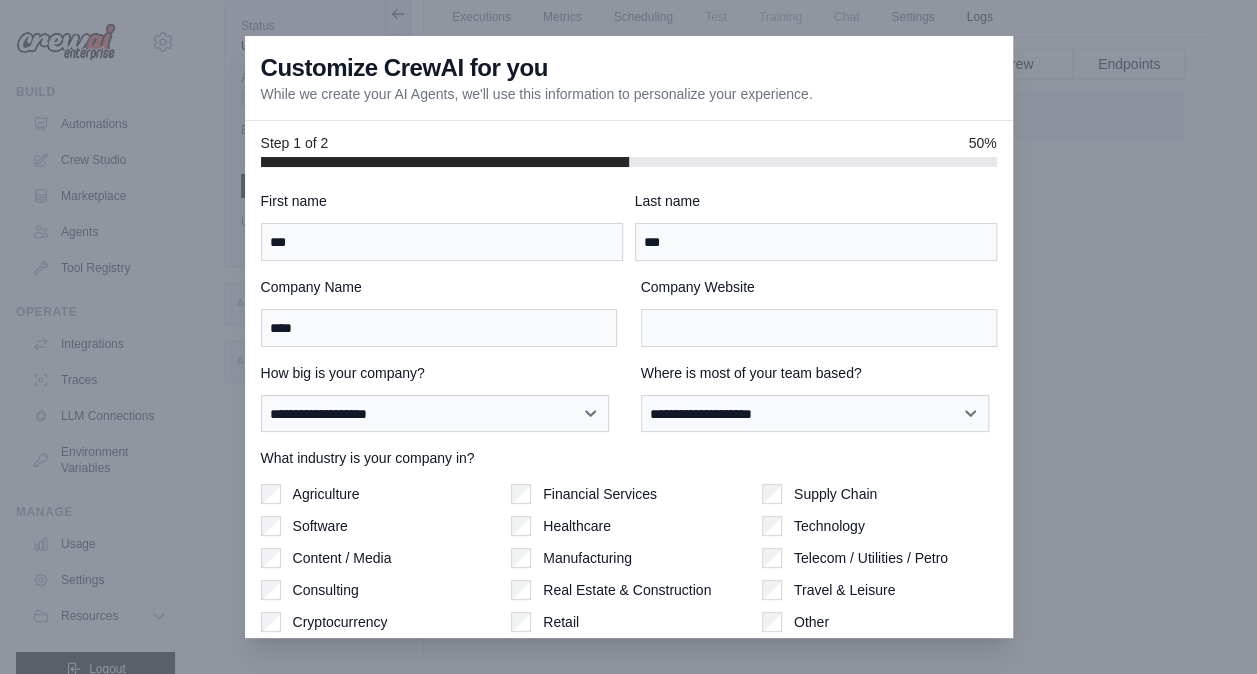 click on "What industry is your company in?" at bounding box center (629, 458) 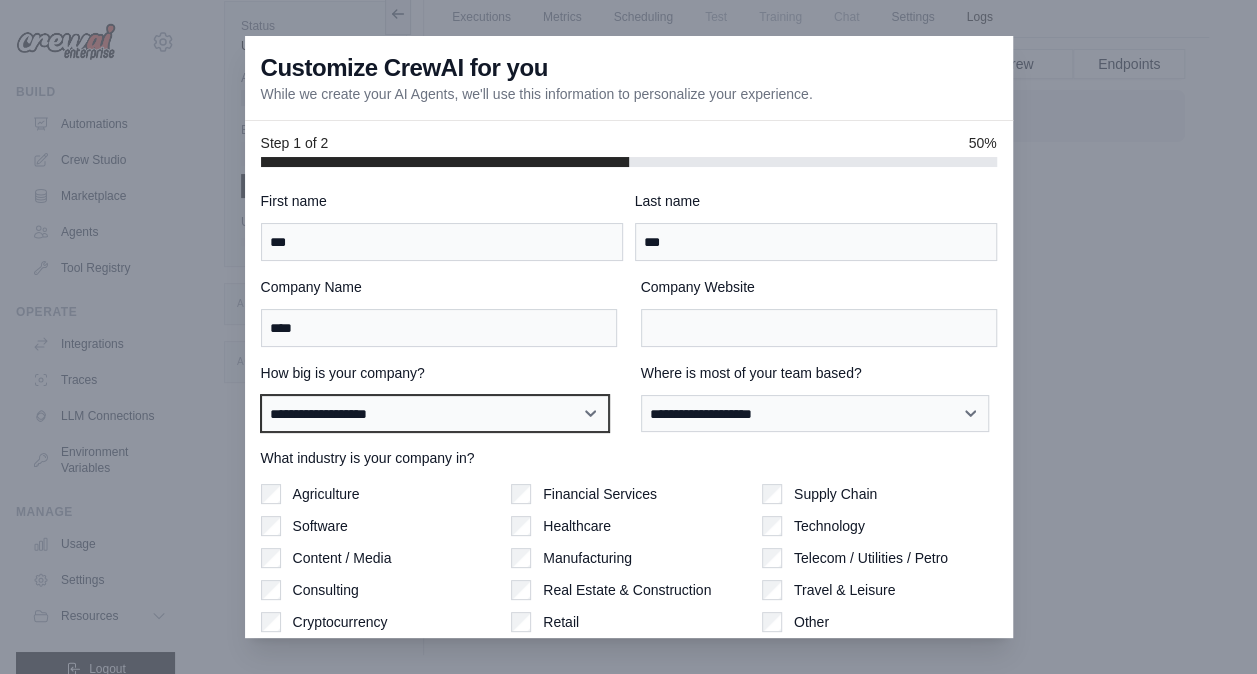 drag, startPoint x: 472, startPoint y: 408, endPoint x: 474, endPoint y: 420, distance: 12.165525 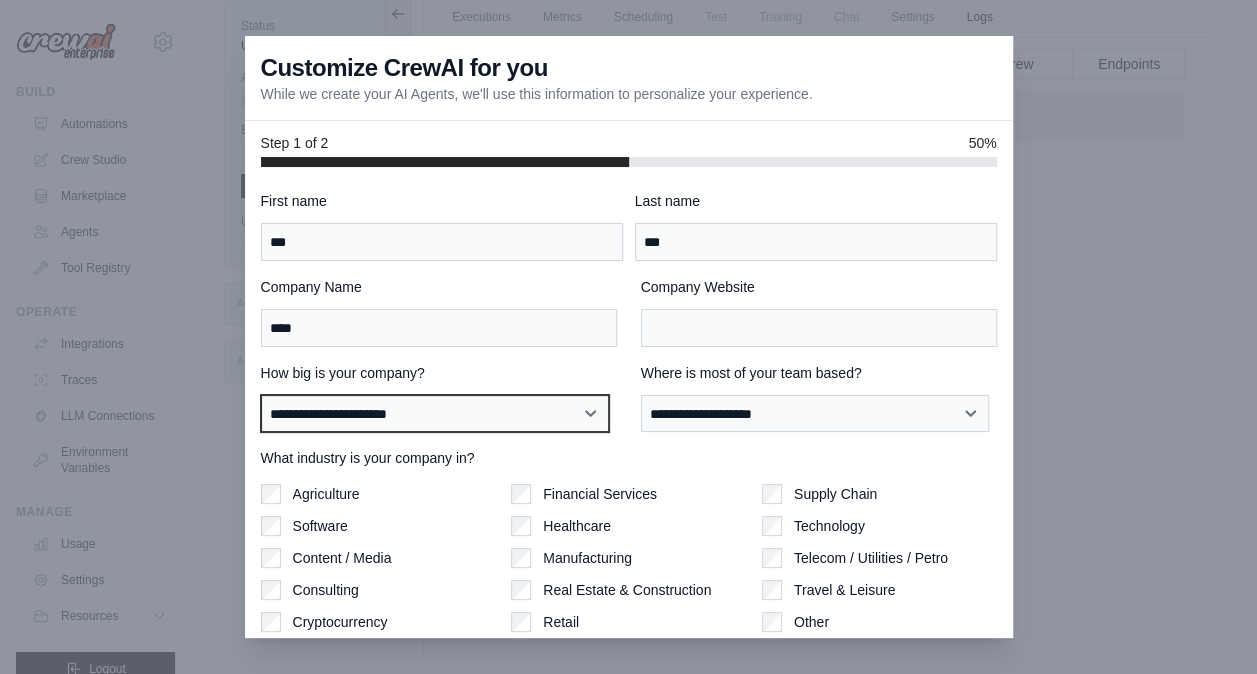 click on "**********" at bounding box center [435, 413] 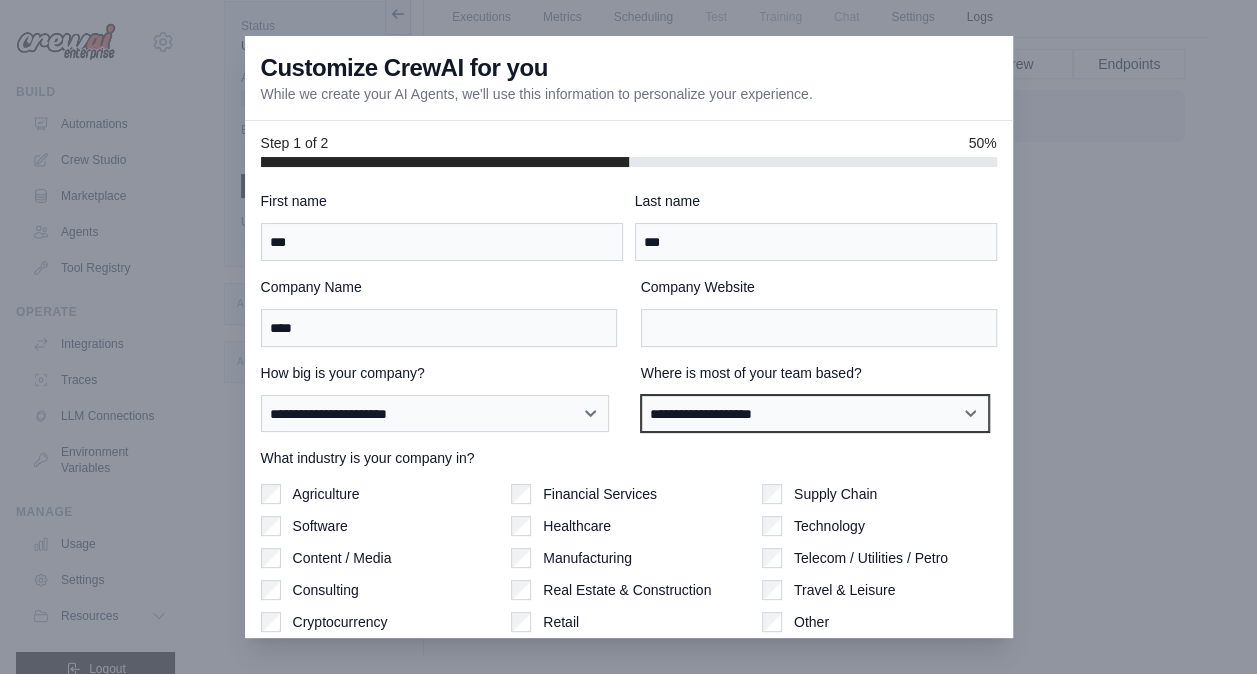 click on "**********" at bounding box center [815, 413] 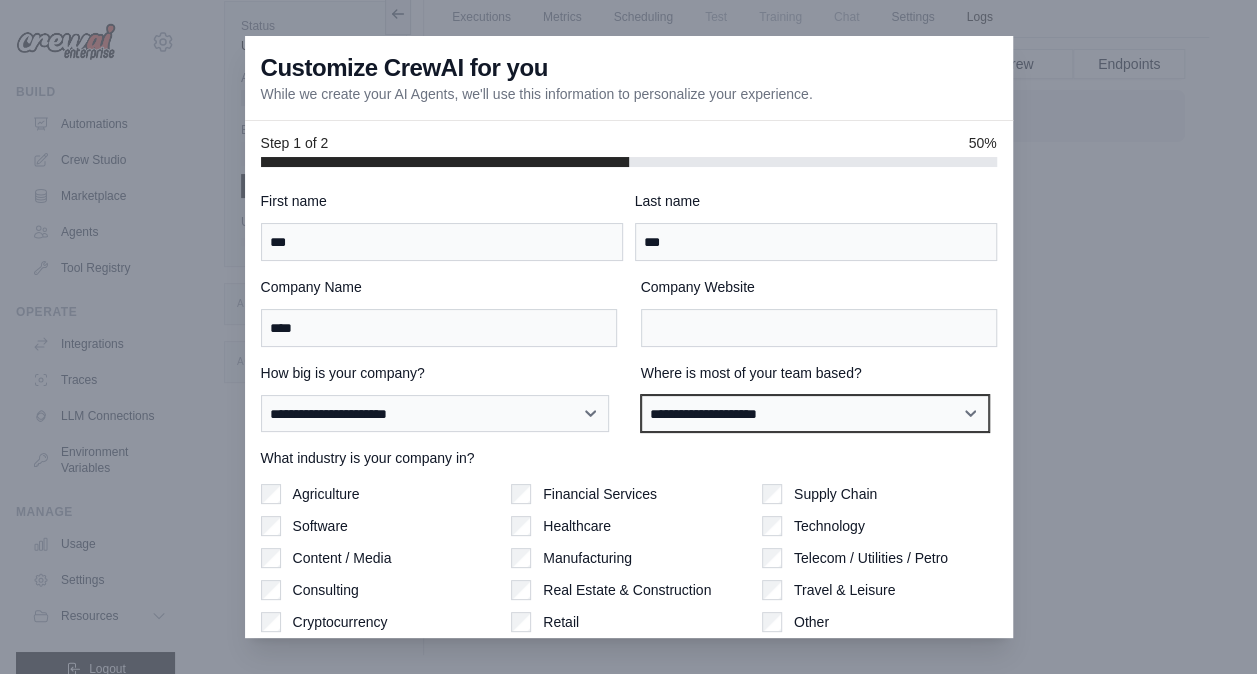 click on "**********" at bounding box center [815, 413] 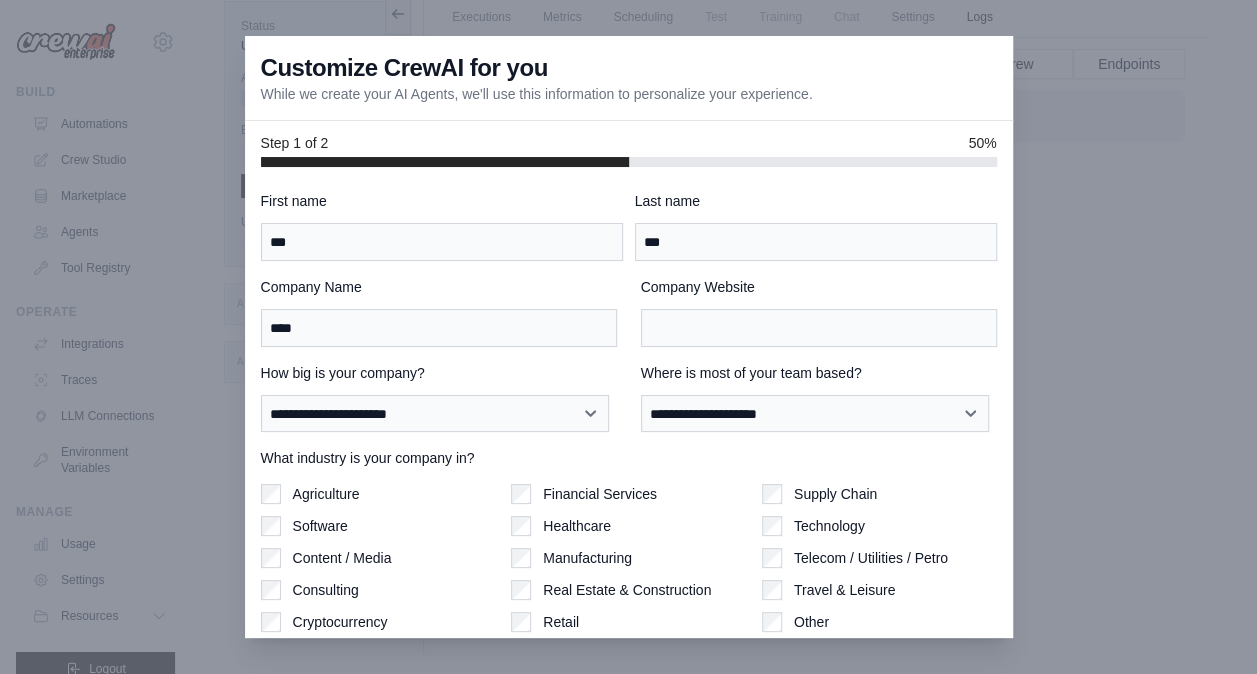 click on "Agriculture" at bounding box center [326, 494] 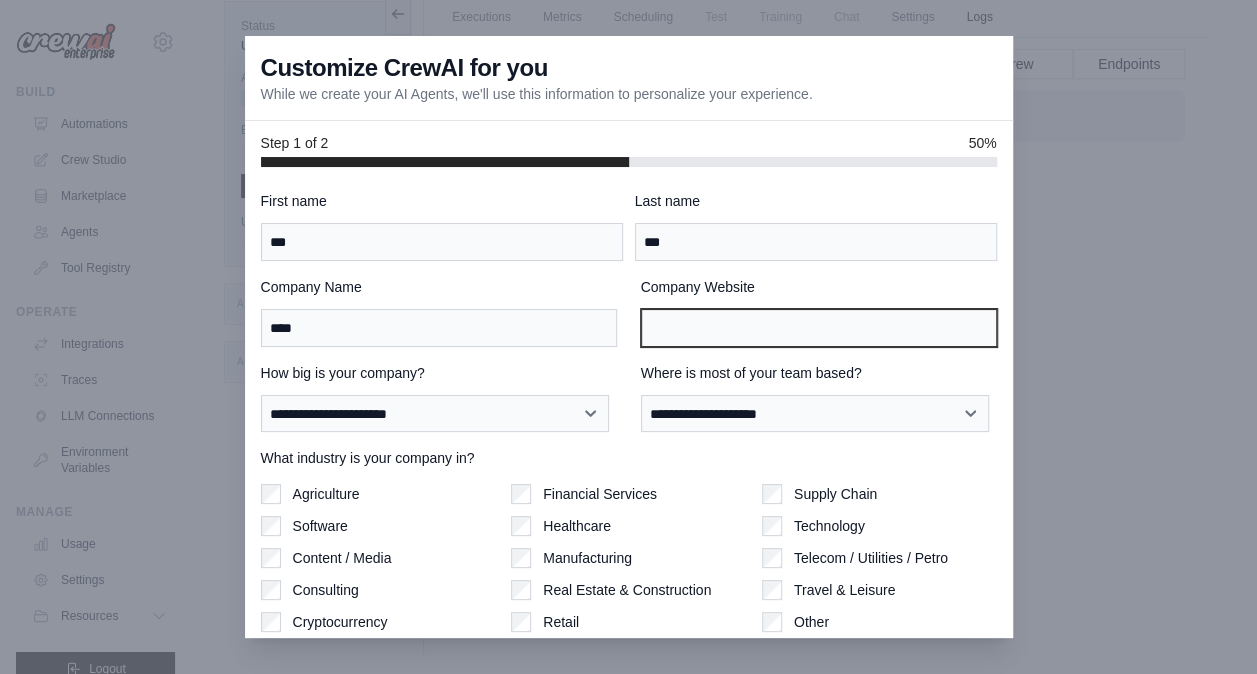 click on "Company Website" at bounding box center (819, 328) 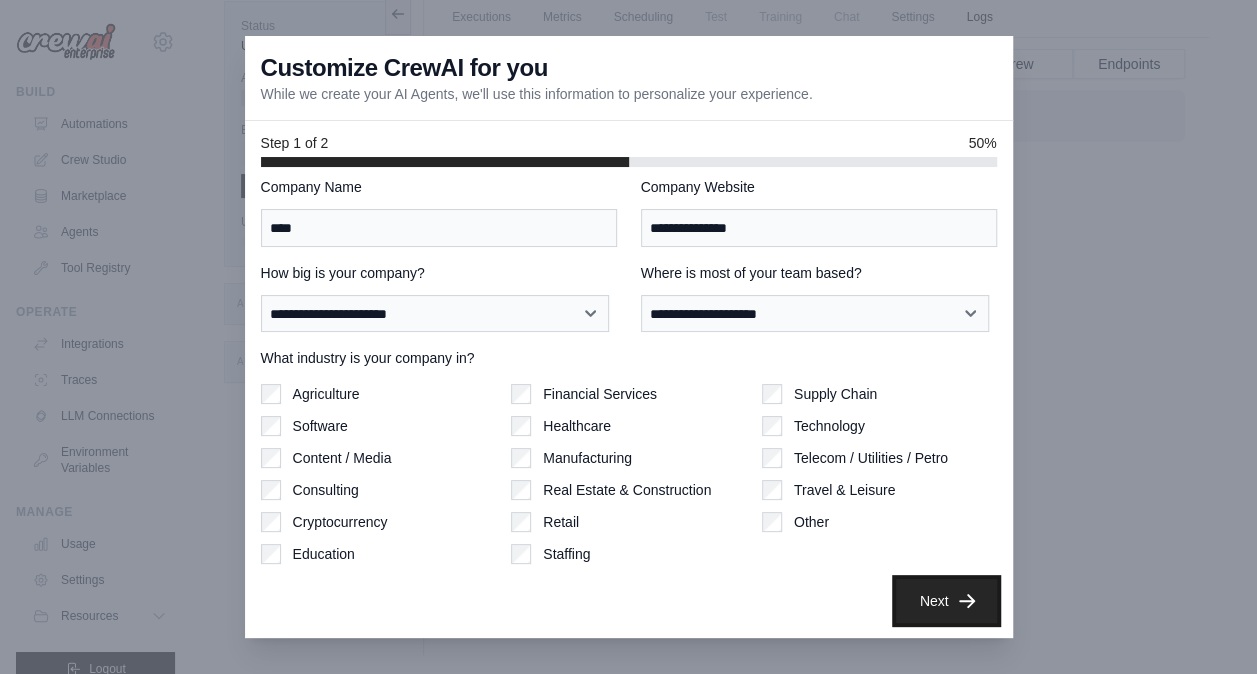 click on "Next" at bounding box center [946, 601] 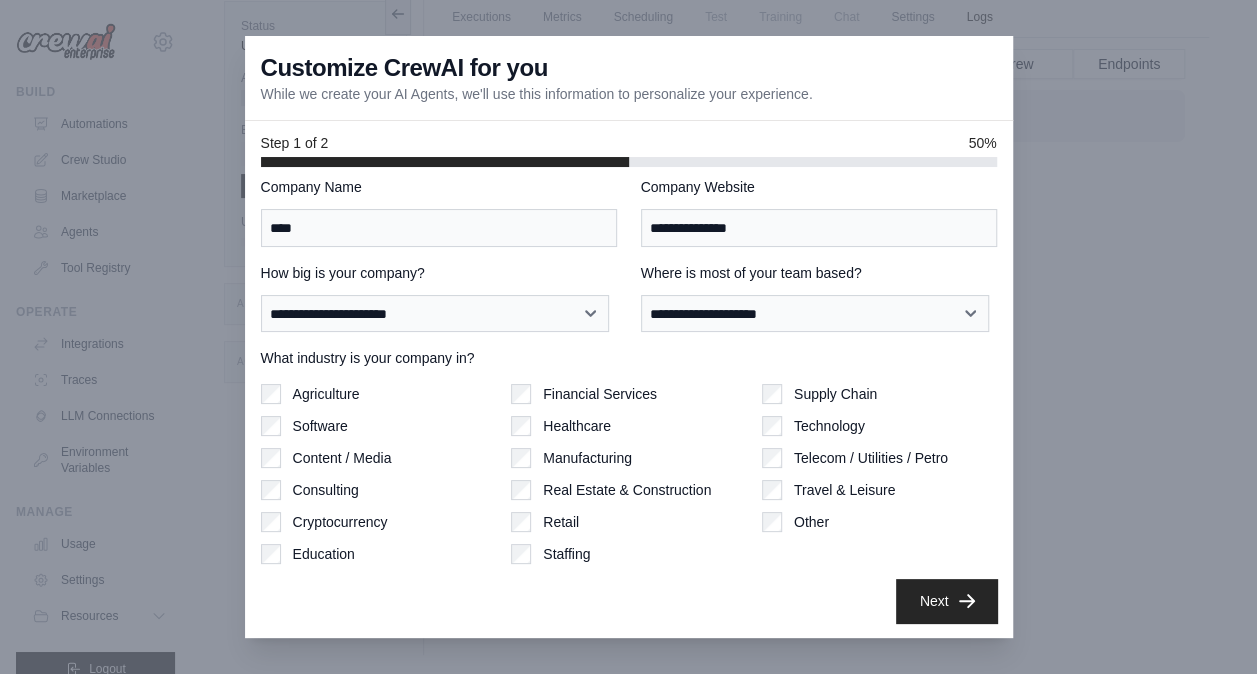 scroll, scrollTop: 8, scrollLeft: 0, axis: vertical 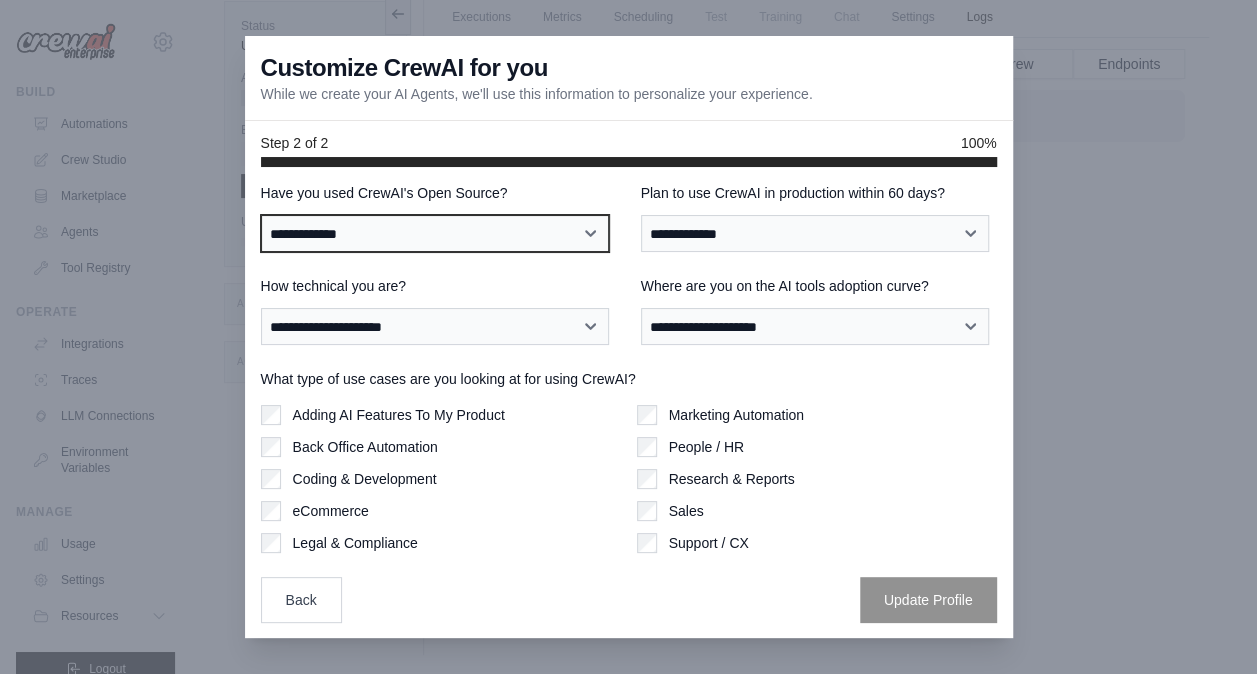 click on "**********" at bounding box center [435, 233] 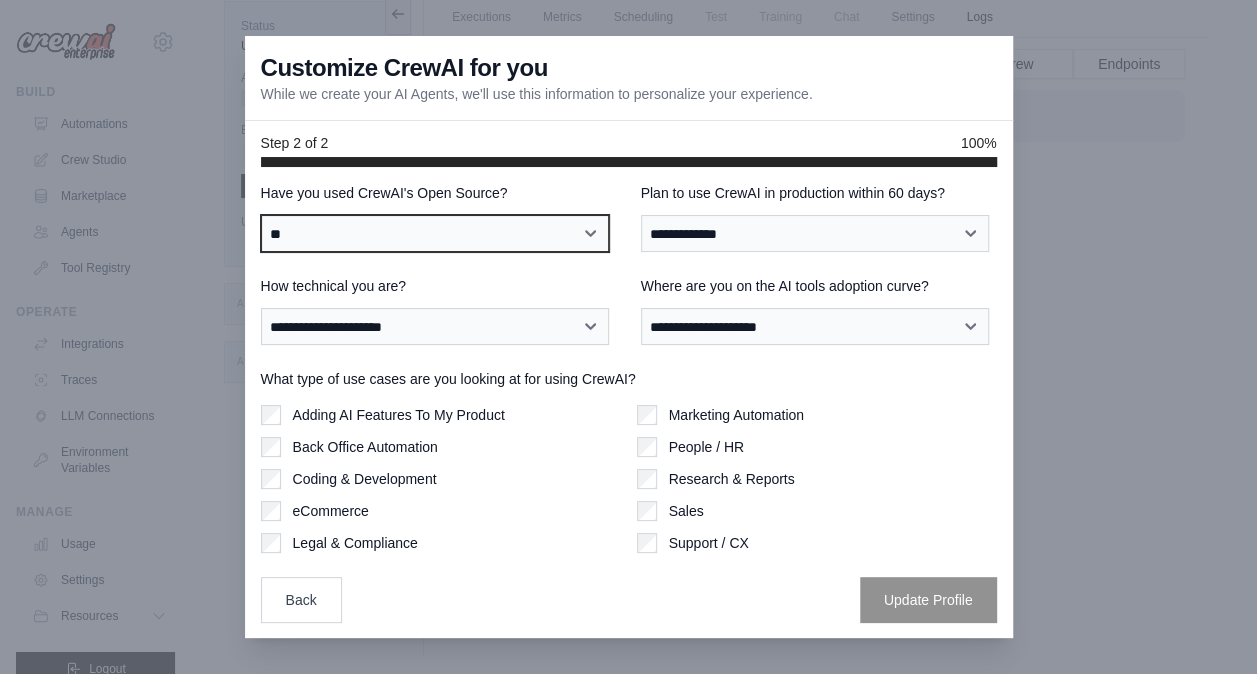 click on "**********" at bounding box center [435, 233] 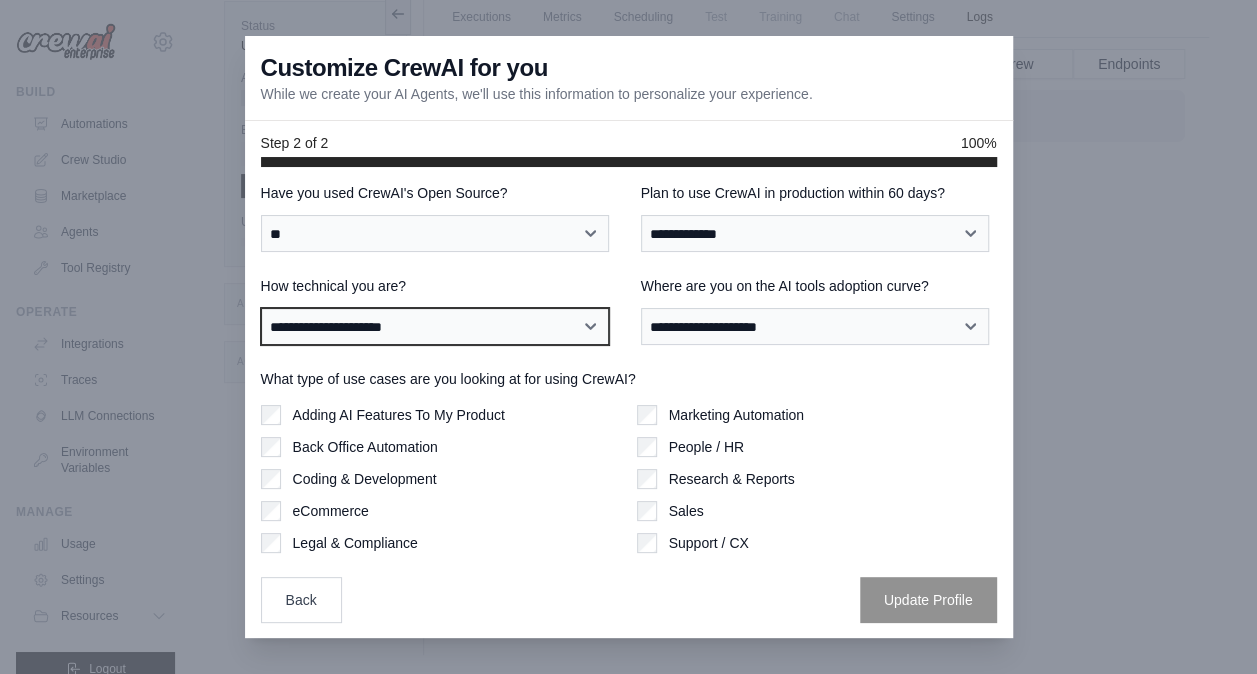 click on "**********" at bounding box center [435, 326] 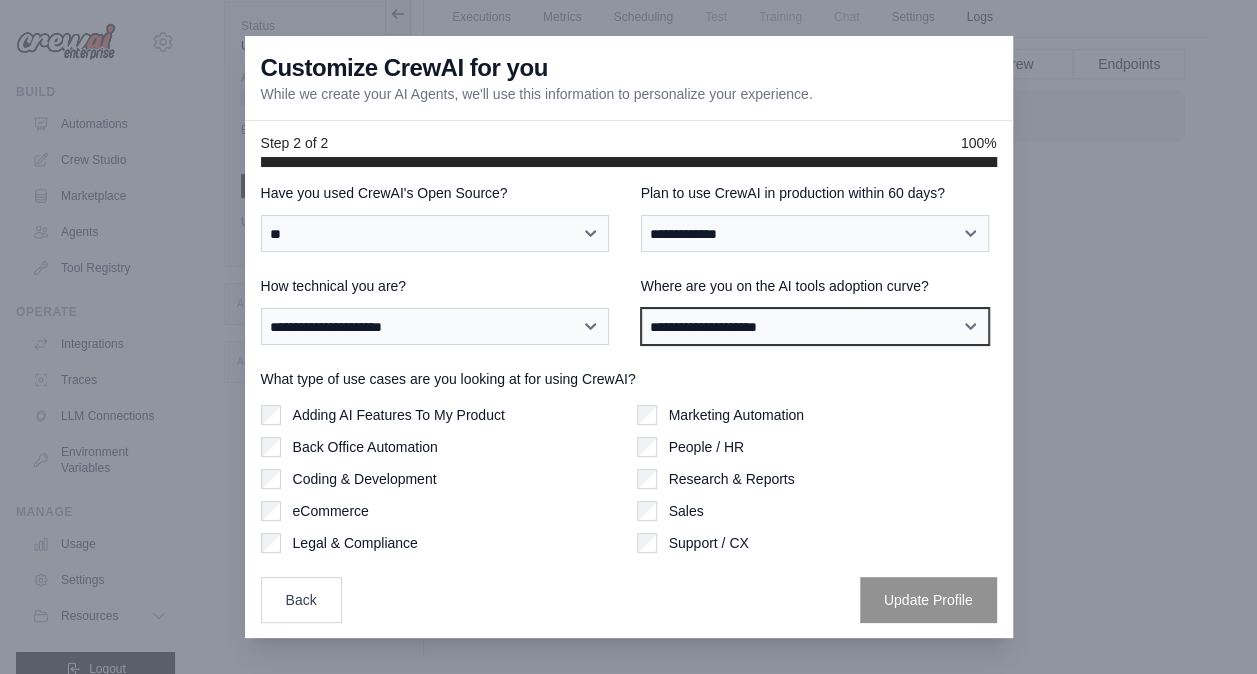 click on "**********" at bounding box center [815, 326] 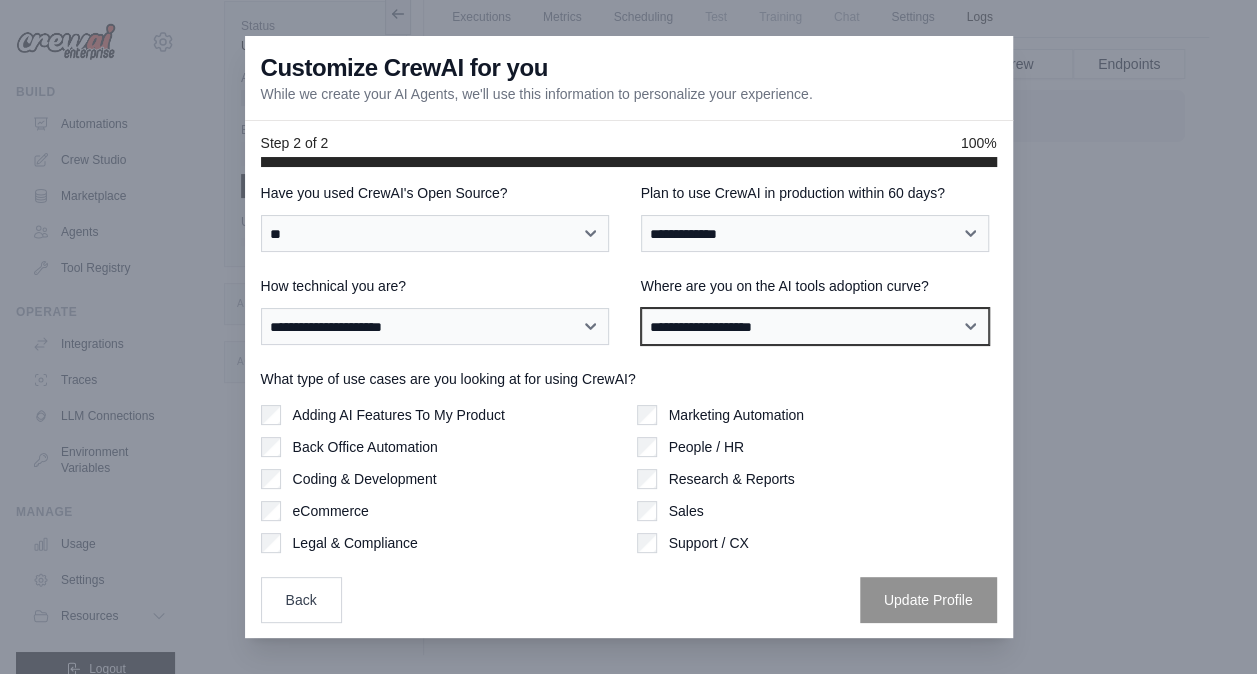 click on "**********" at bounding box center [815, 326] 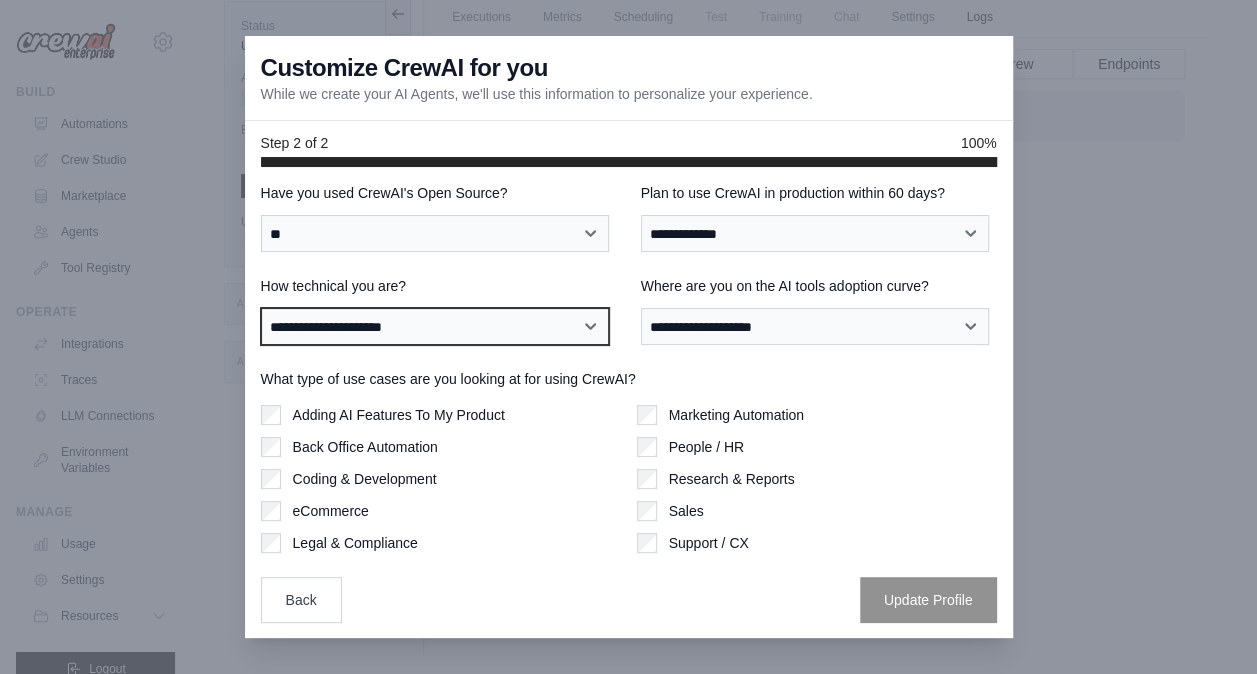 click on "**********" at bounding box center [435, 326] 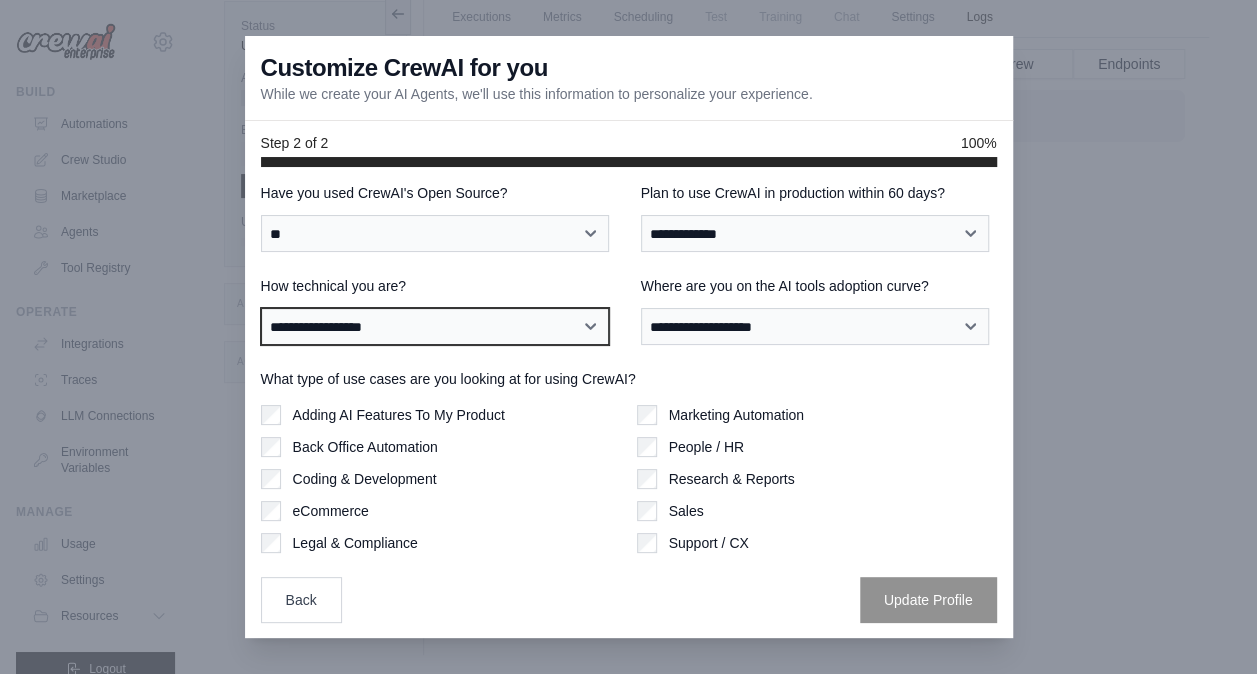 click on "**********" at bounding box center (435, 326) 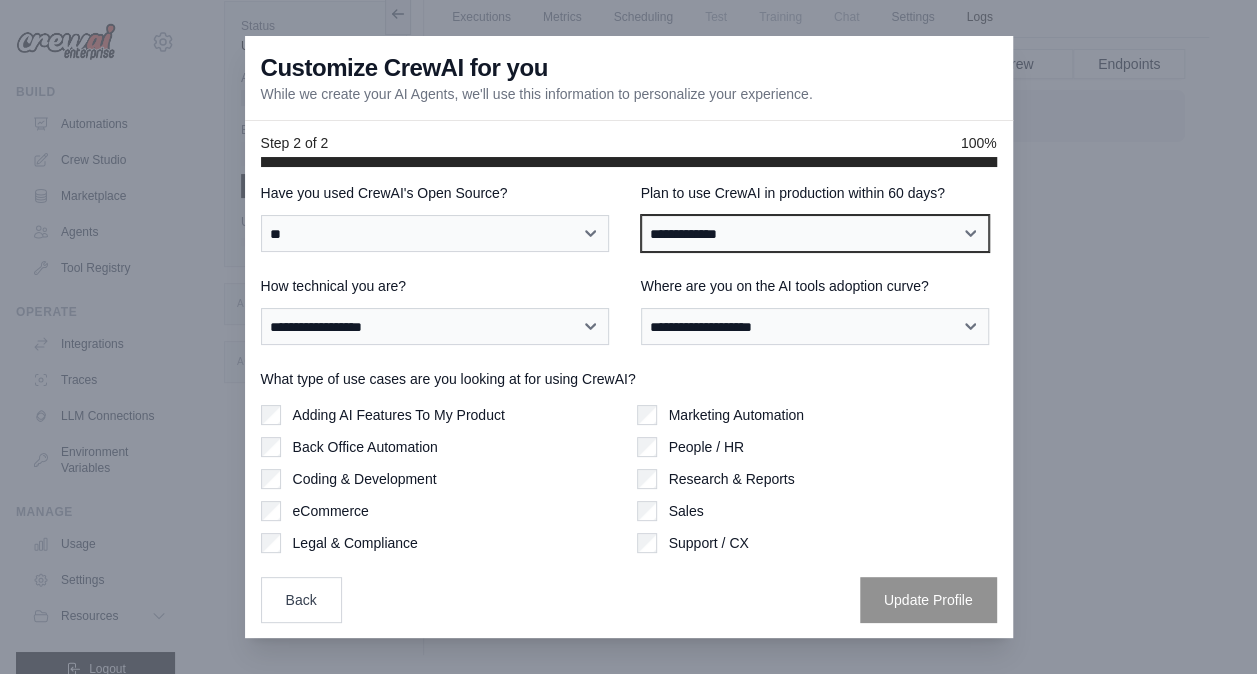 click on "**********" at bounding box center [815, 233] 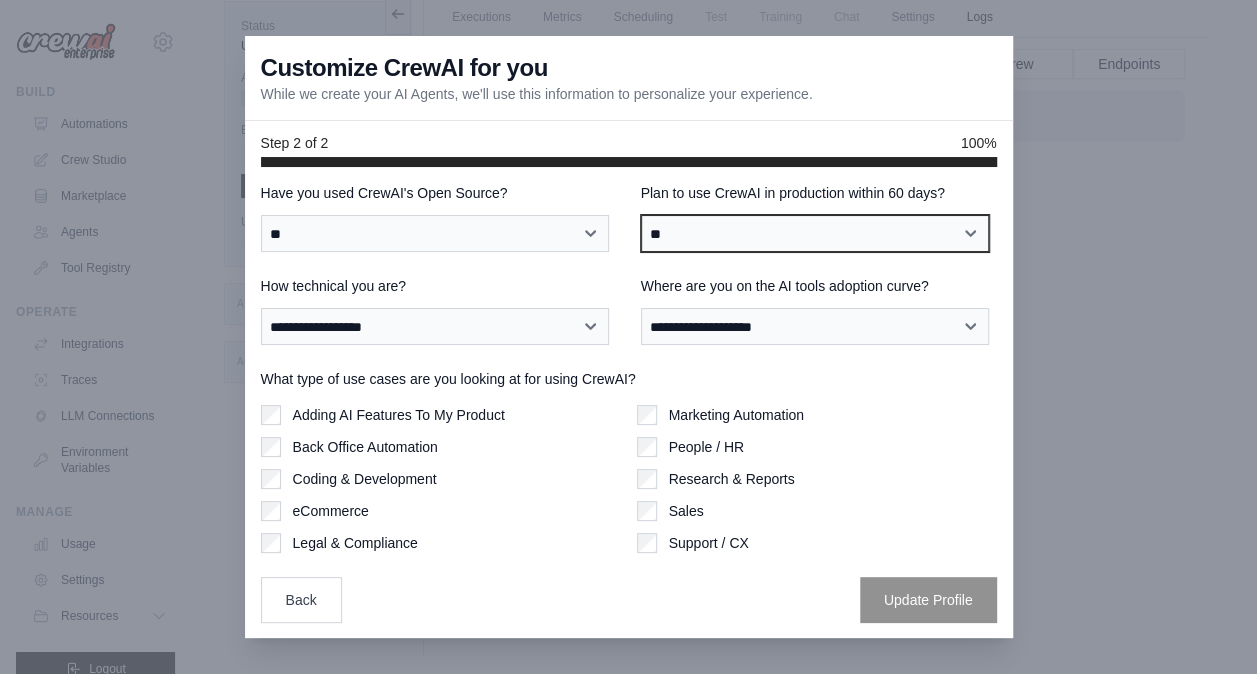 click on "**********" at bounding box center (815, 233) 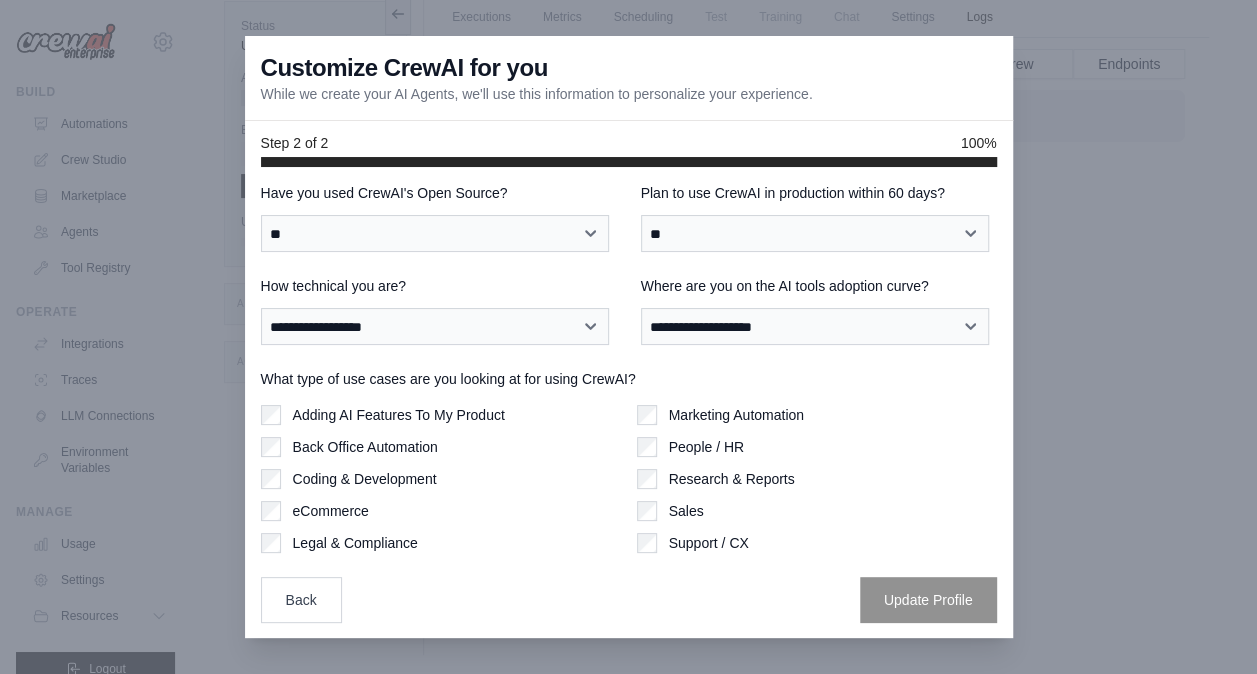 click on "What type of use cases are you looking at for using CrewAI?
Adding AI Features To My Product
Back Office Automation
Coding & Development
eCommerce
Legal & Compliance
Marketing Automation
People / HR
Sales" at bounding box center (629, 461) 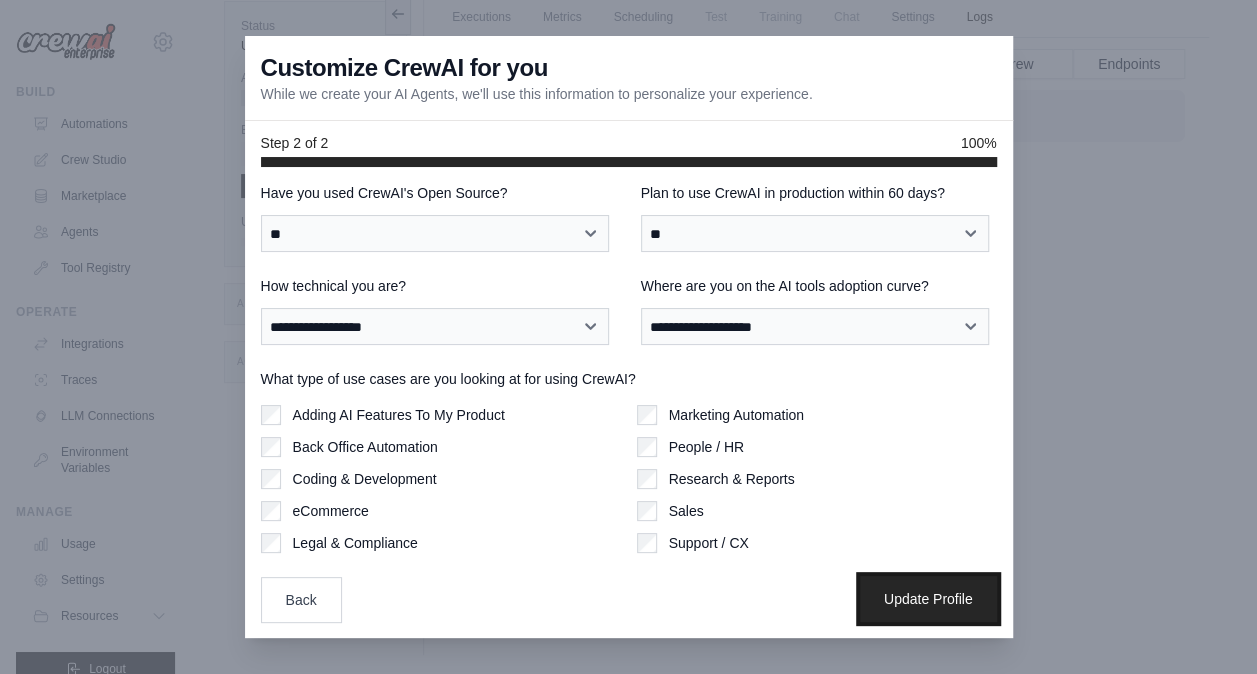 click on "Update Profile" at bounding box center [928, 599] 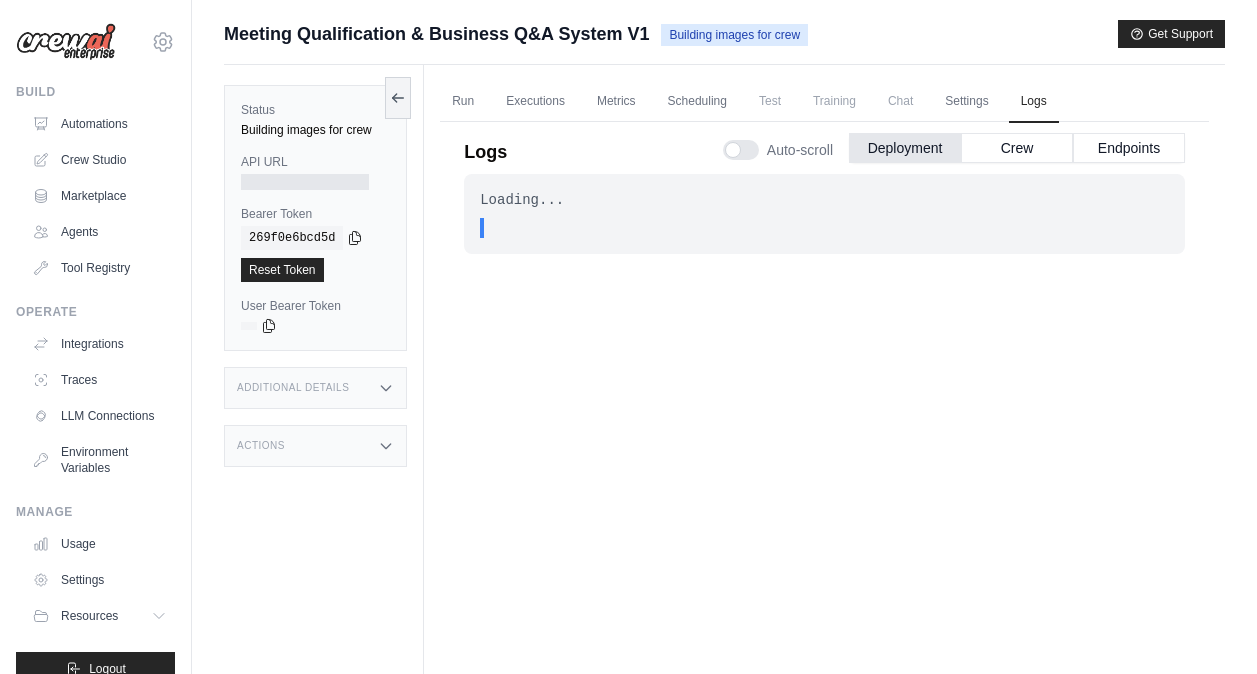 scroll, scrollTop: 84, scrollLeft: 0, axis: vertical 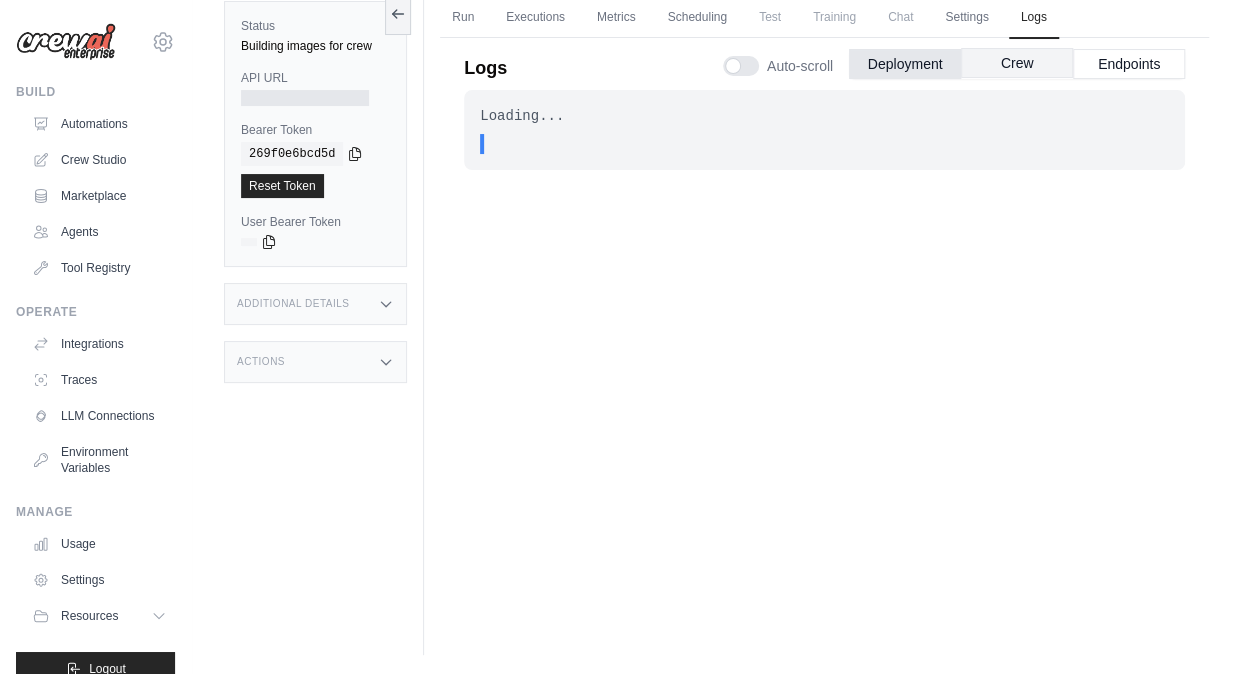 click on "Crew" at bounding box center [1017, 63] 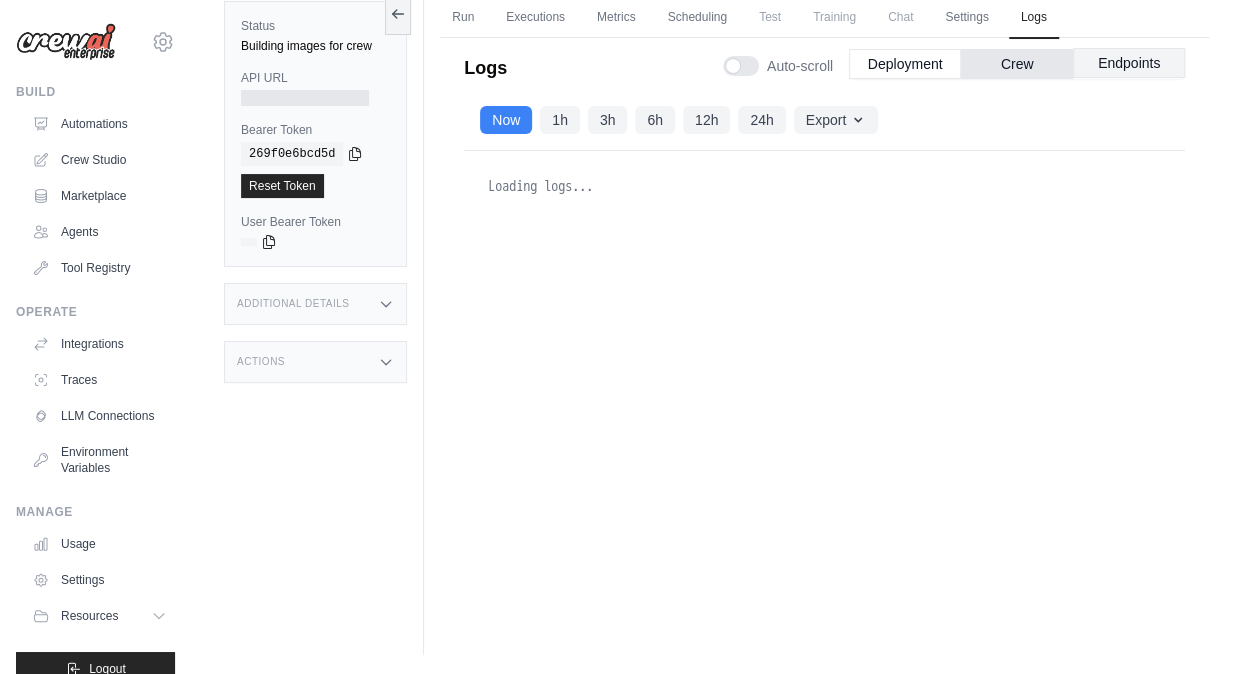 click on "Endpoints" at bounding box center [1129, 63] 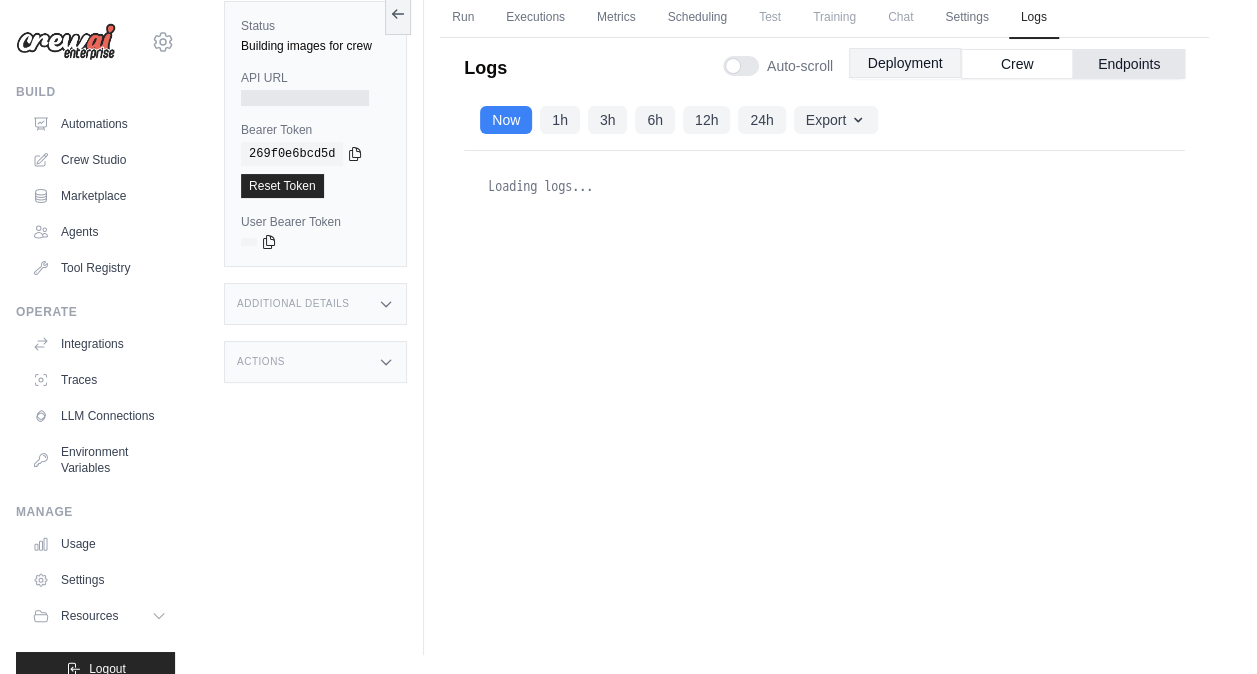 click on "Deployment" at bounding box center [905, 63] 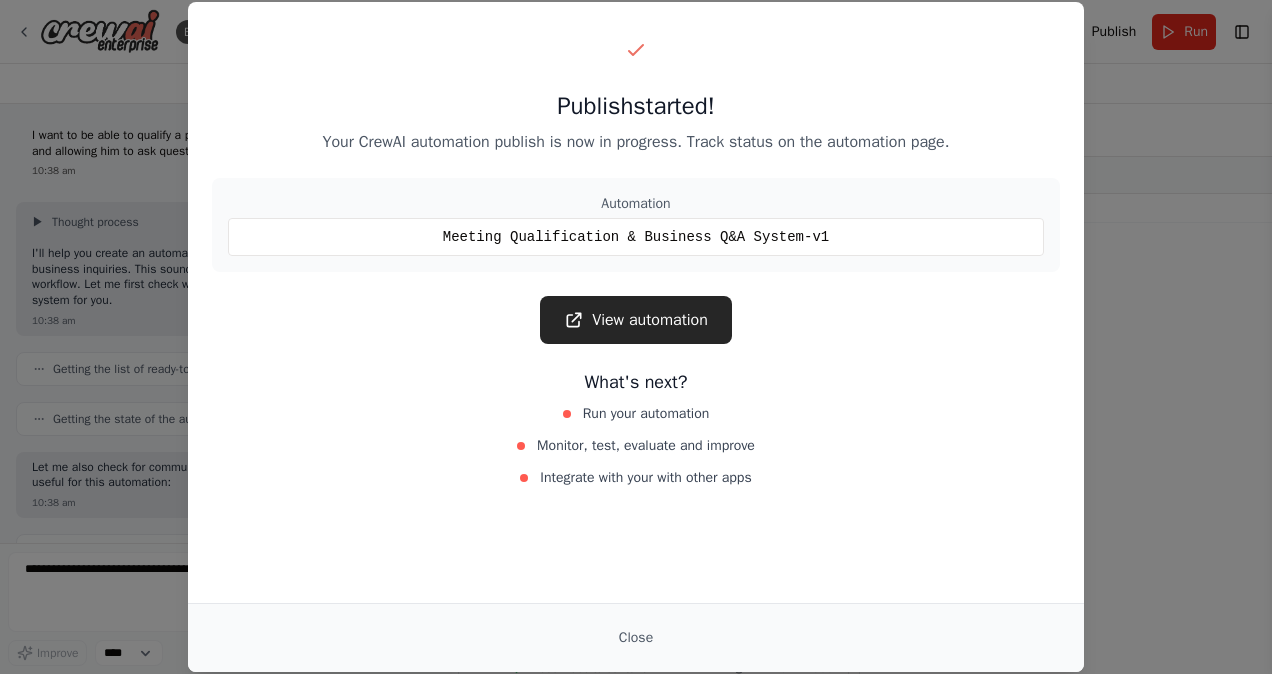 scroll, scrollTop: 0, scrollLeft: 0, axis: both 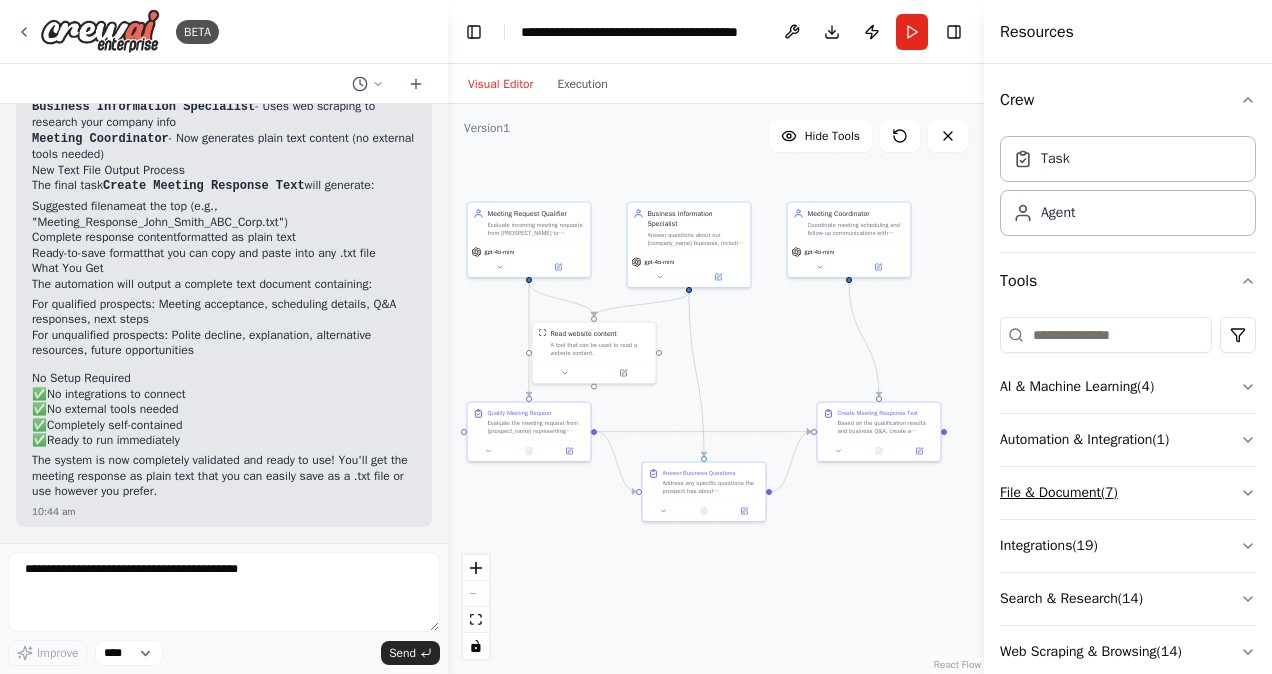 click on "File & Document  ( 7 )" at bounding box center (1128, 493) 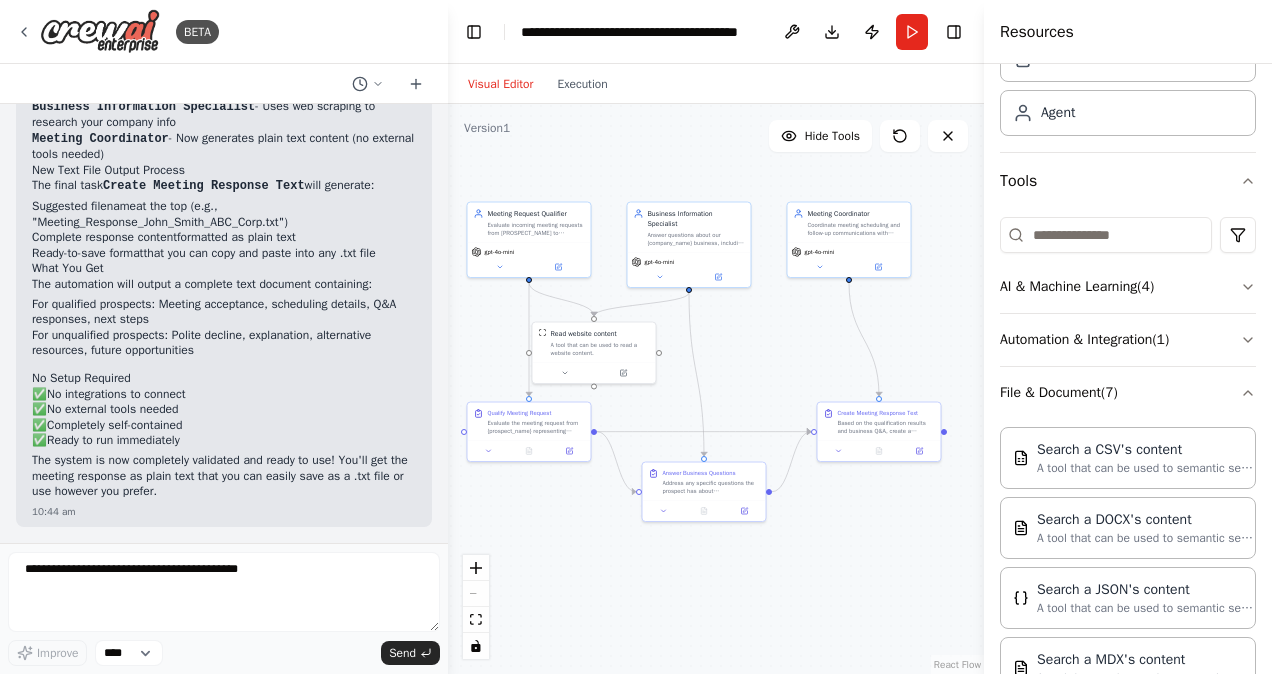 scroll, scrollTop: 0, scrollLeft: 0, axis: both 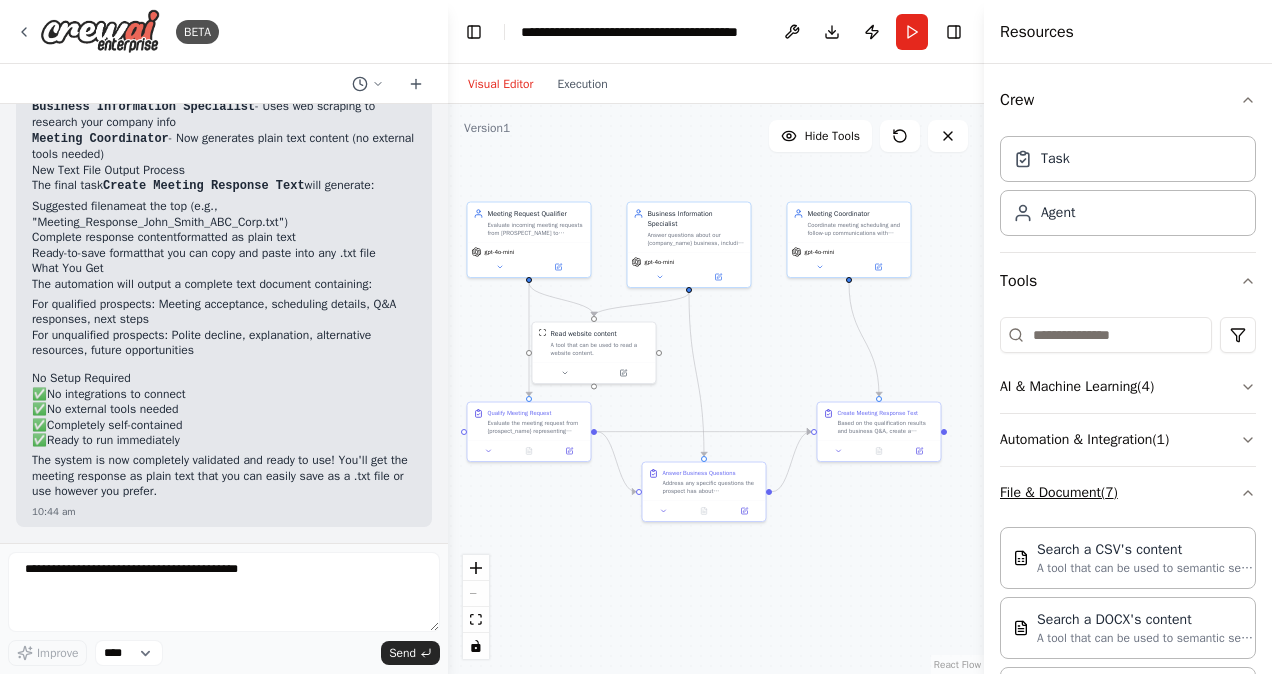click on "File & Document  ( 7 )" at bounding box center [1128, 493] 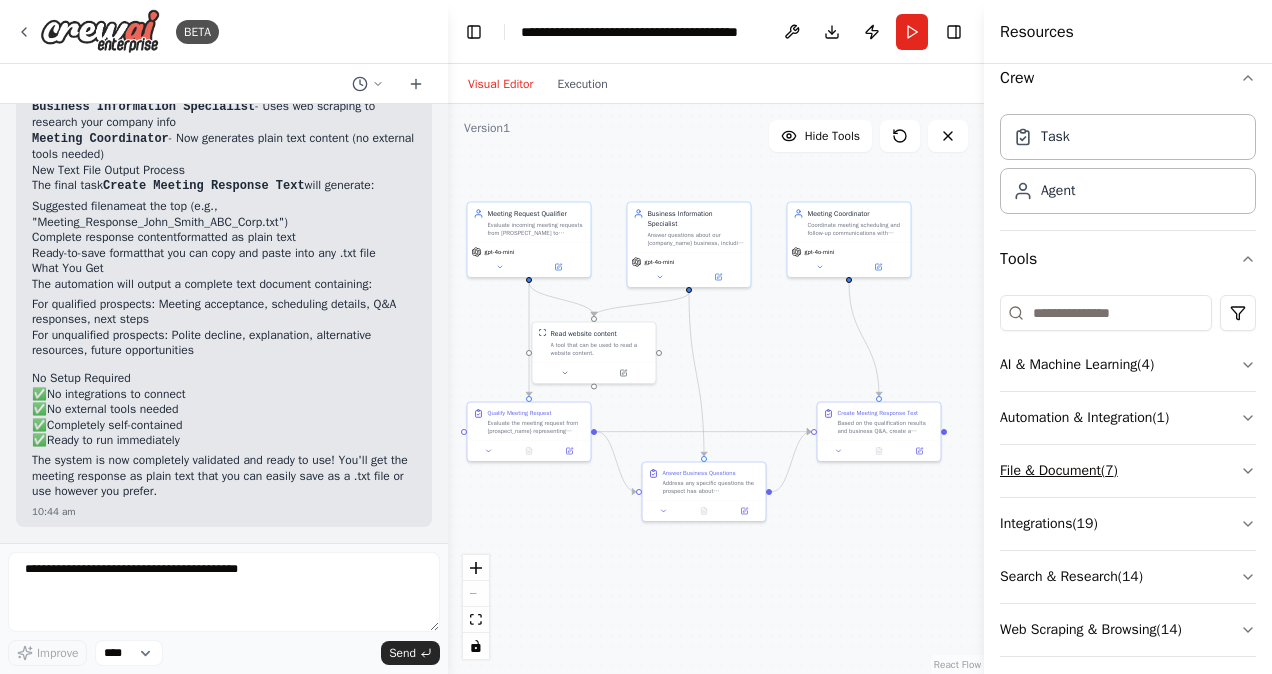 scroll, scrollTop: 33, scrollLeft: 0, axis: vertical 